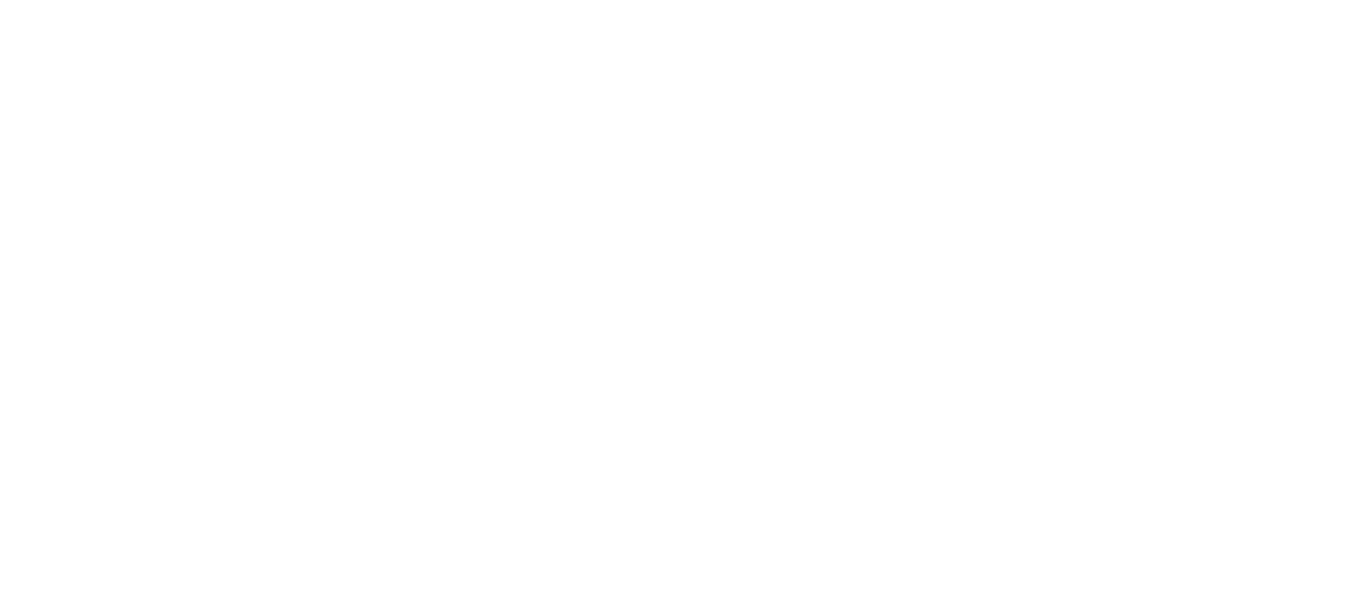 scroll, scrollTop: 0, scrollLeft: 0, axis: both 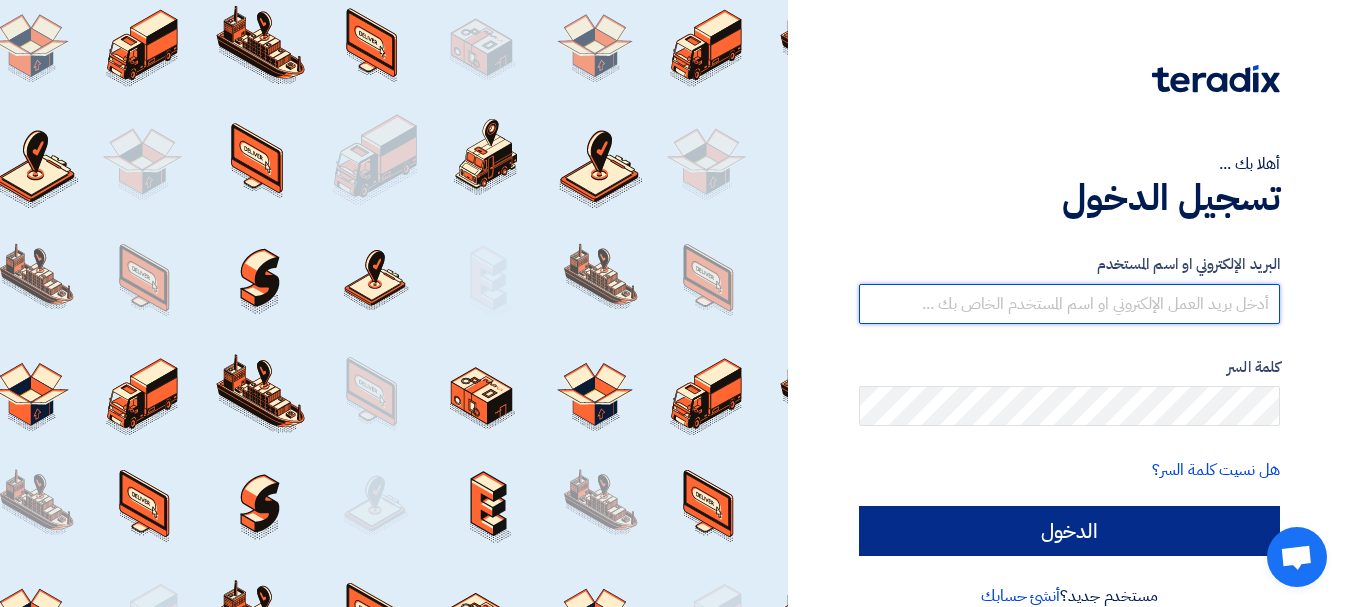 type on "[EMAIL]" 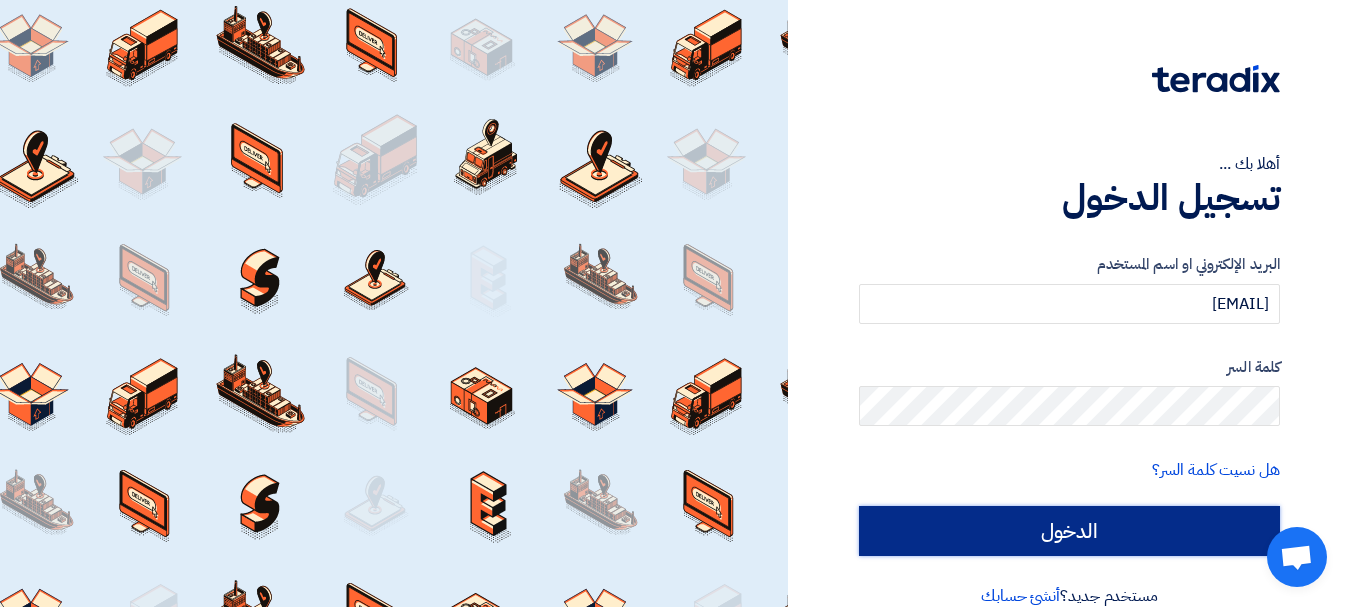click on "الدخول" 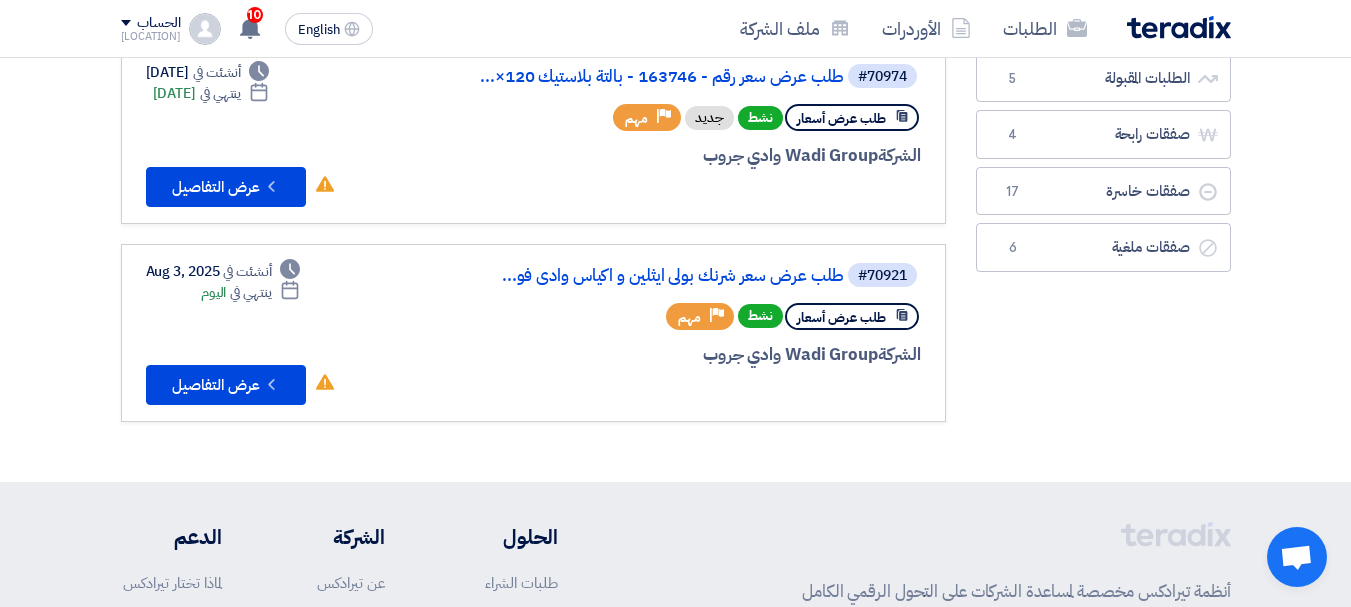 scroll, scrollTop: 100, scrollLeft: 0, axis: vertical 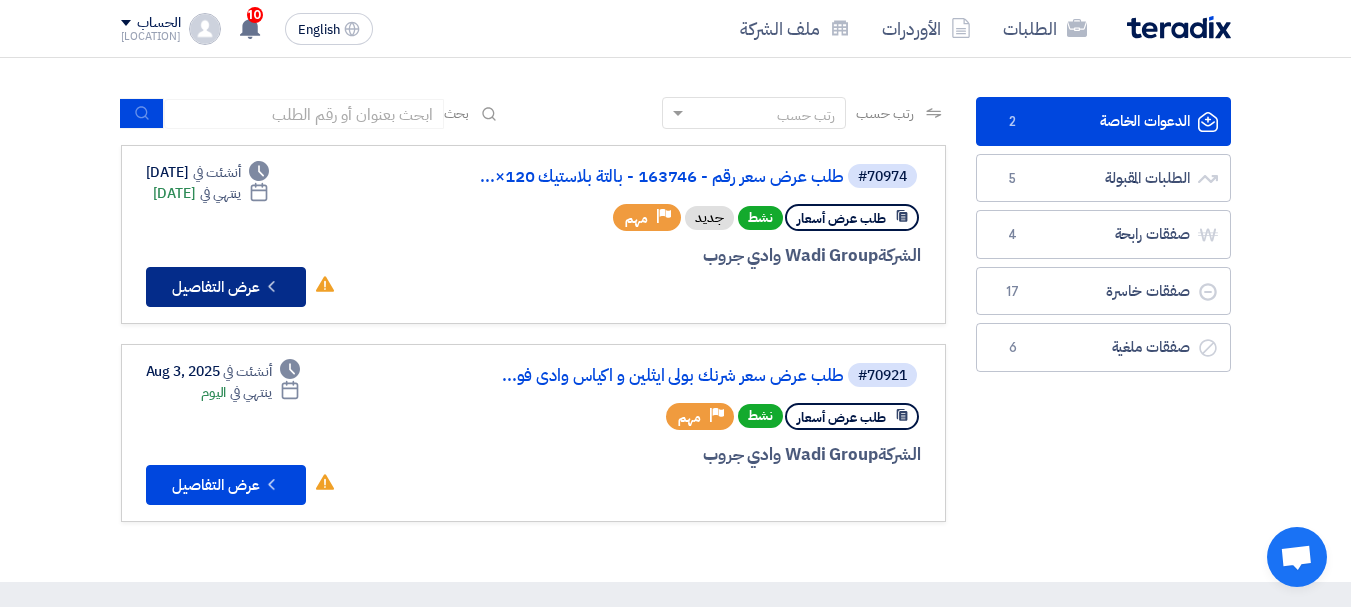 click on "Check details
عرض التفاصيل" 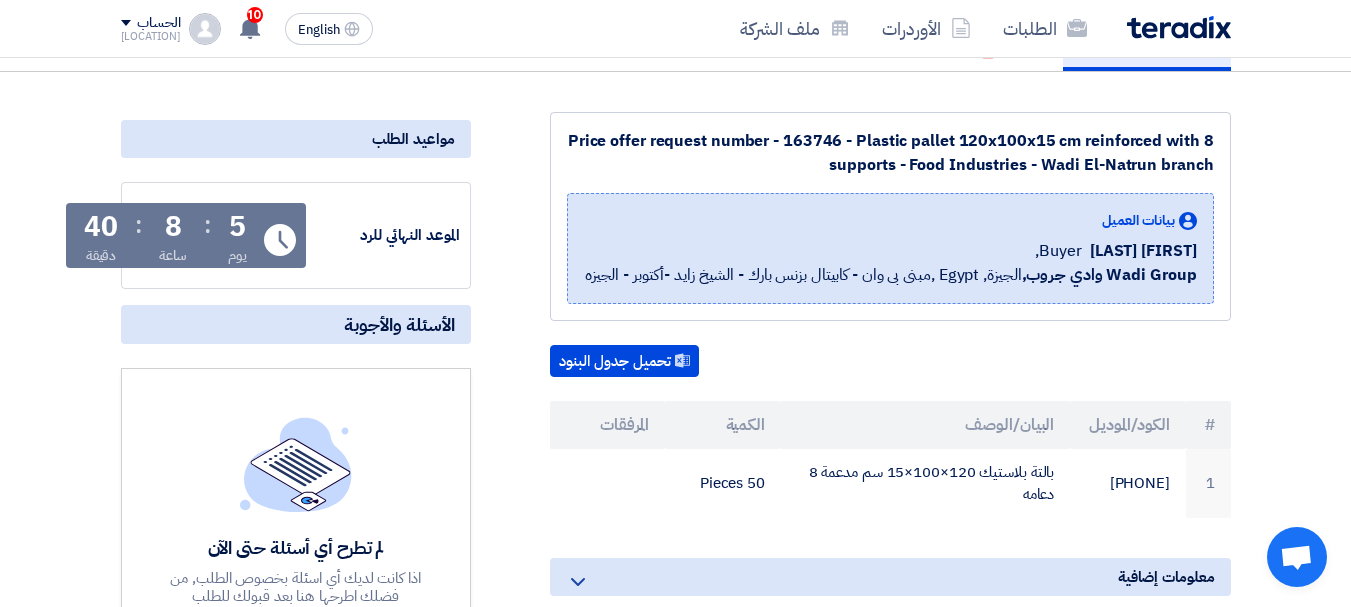 scroll, scrollTop: 400, scrollLeft: 0, axis: vertical 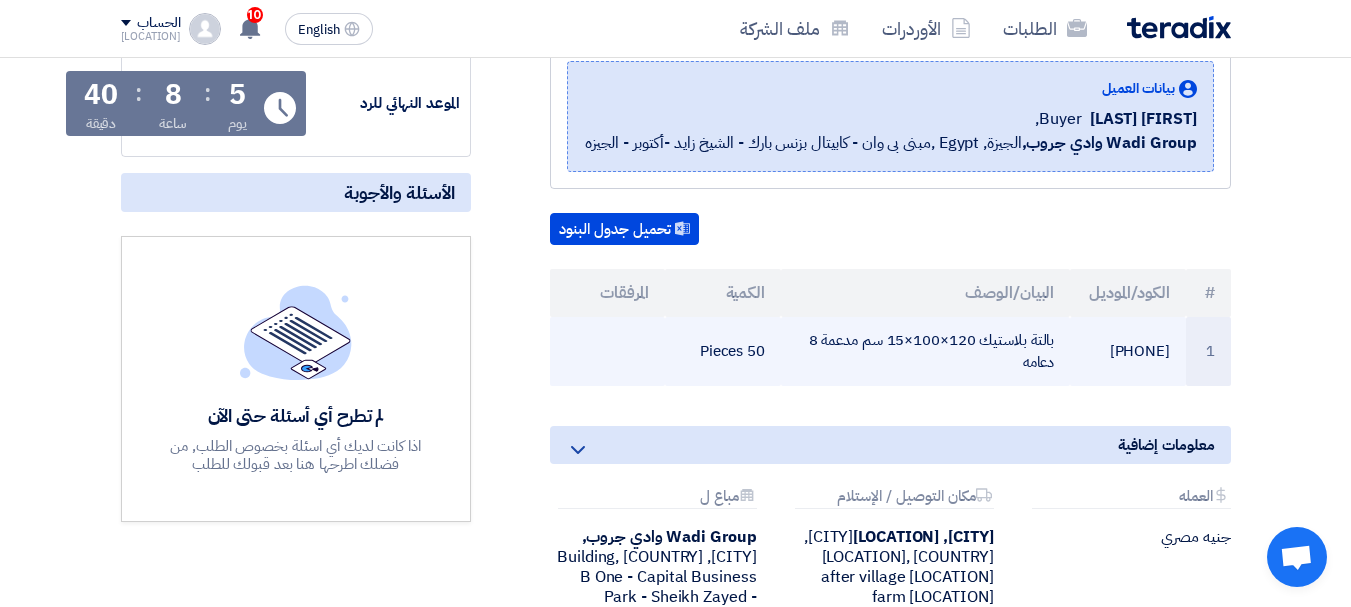 click on "50 Pieces" 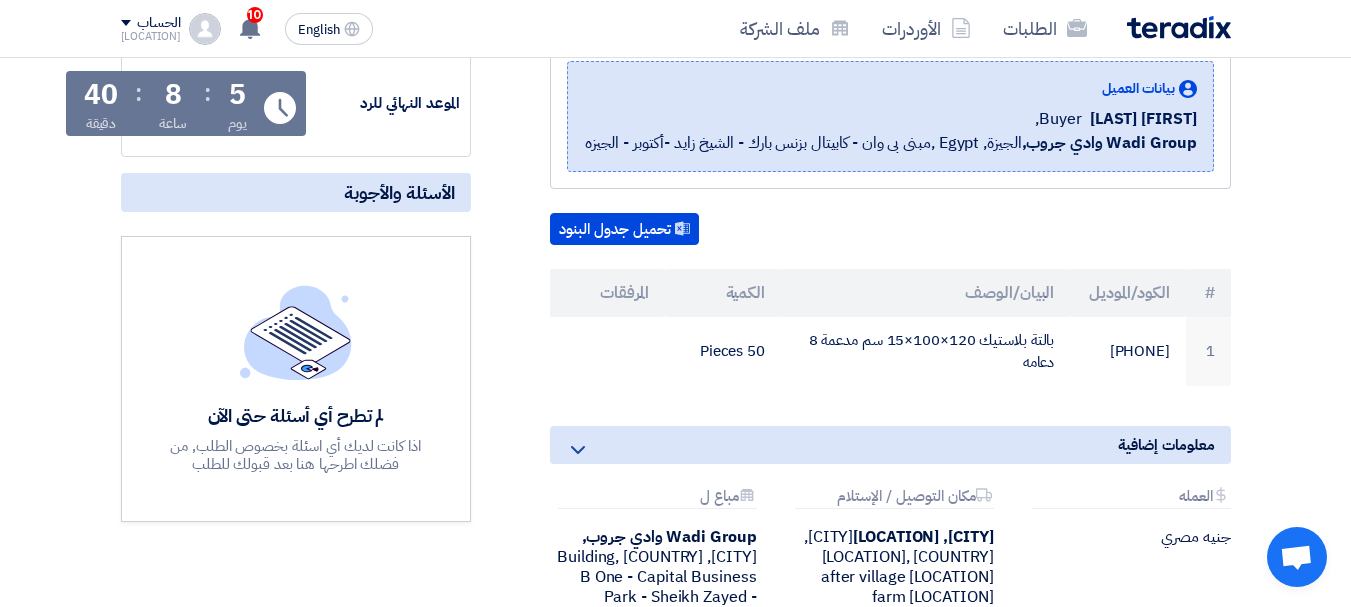 click on "Price offer request number - 163746 - Plastic pallet 120x100x15 cm reinforced with 8 supports - Food Industries - Wadi El-Natrun branch
Customer Data
[FIRST] [LAST]
Buyer,
Wadi Group Wadi Group, [CITY], [COUNTRY]
,Building B One - Capital Business Park - Sheikh Zayed - October - Giza
Upload item table" 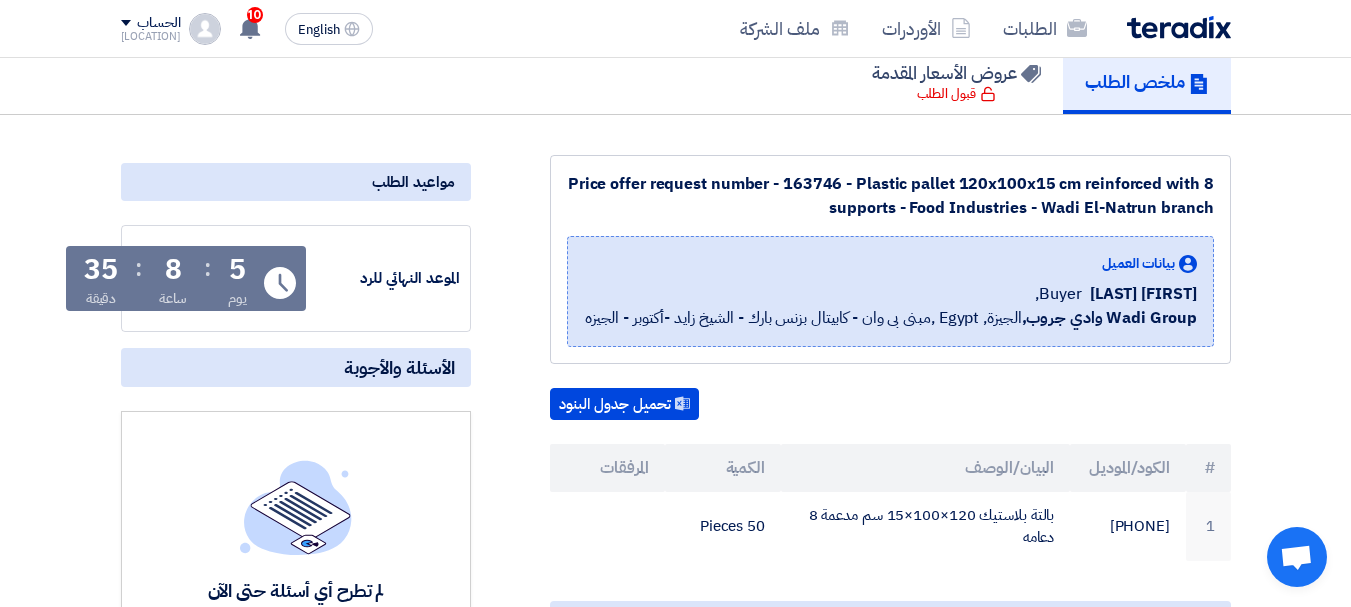 scroll, scrollTop: 0, scrollLeft: 0, axis: both 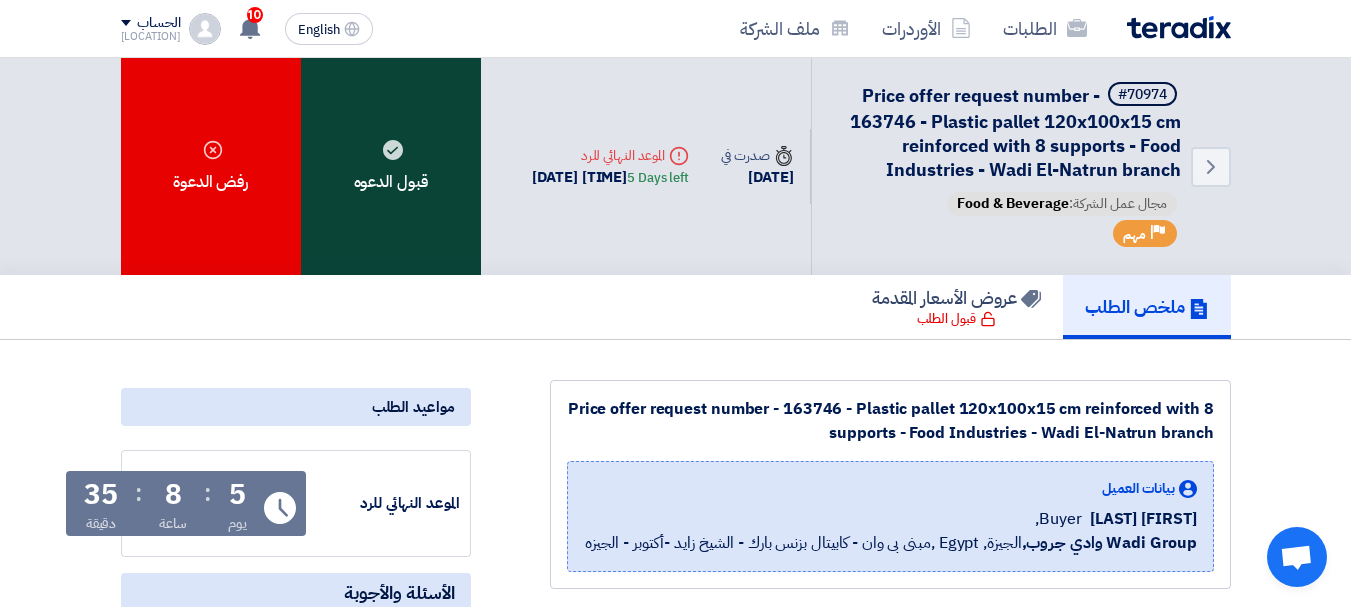 click on "قبول الدعوه" 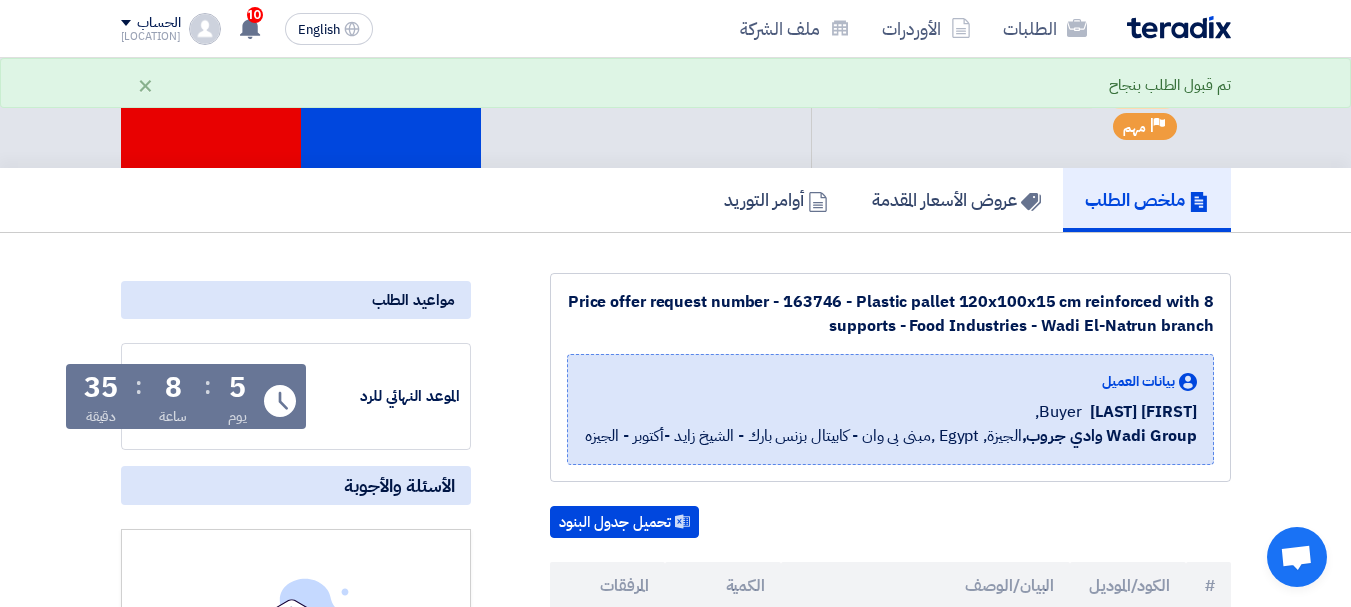 scroll, scrollTop: 0, scrollLeft: 0, axis: both 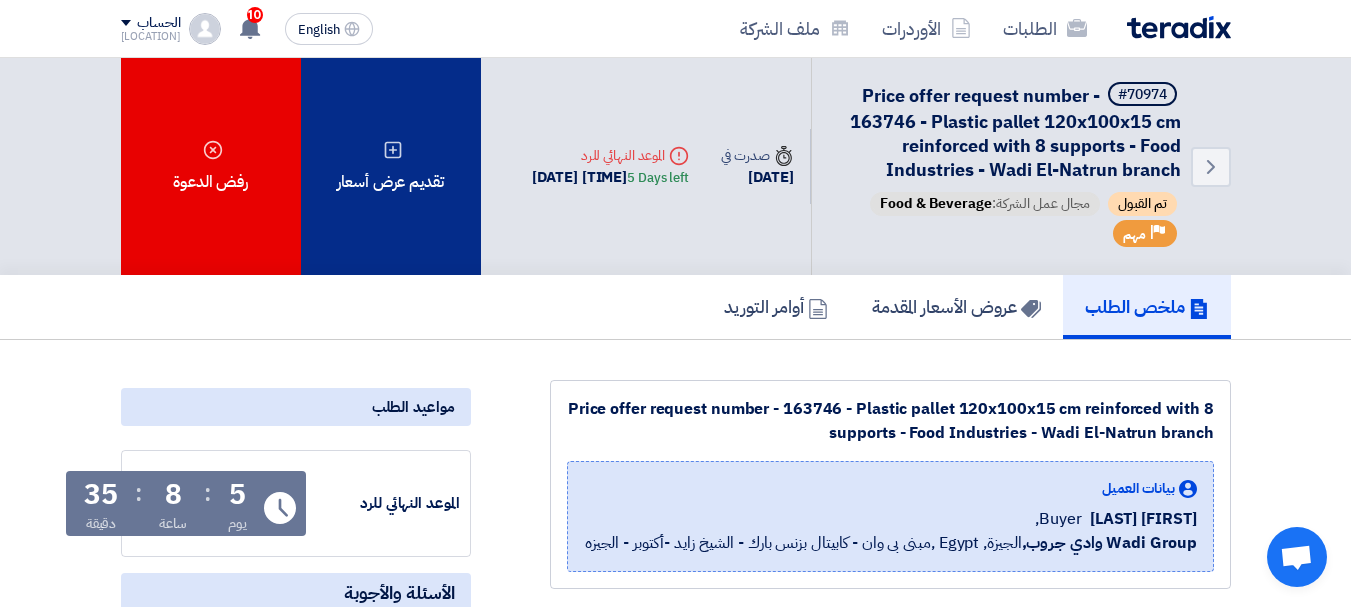 click on "تقديم عرض أسعار" 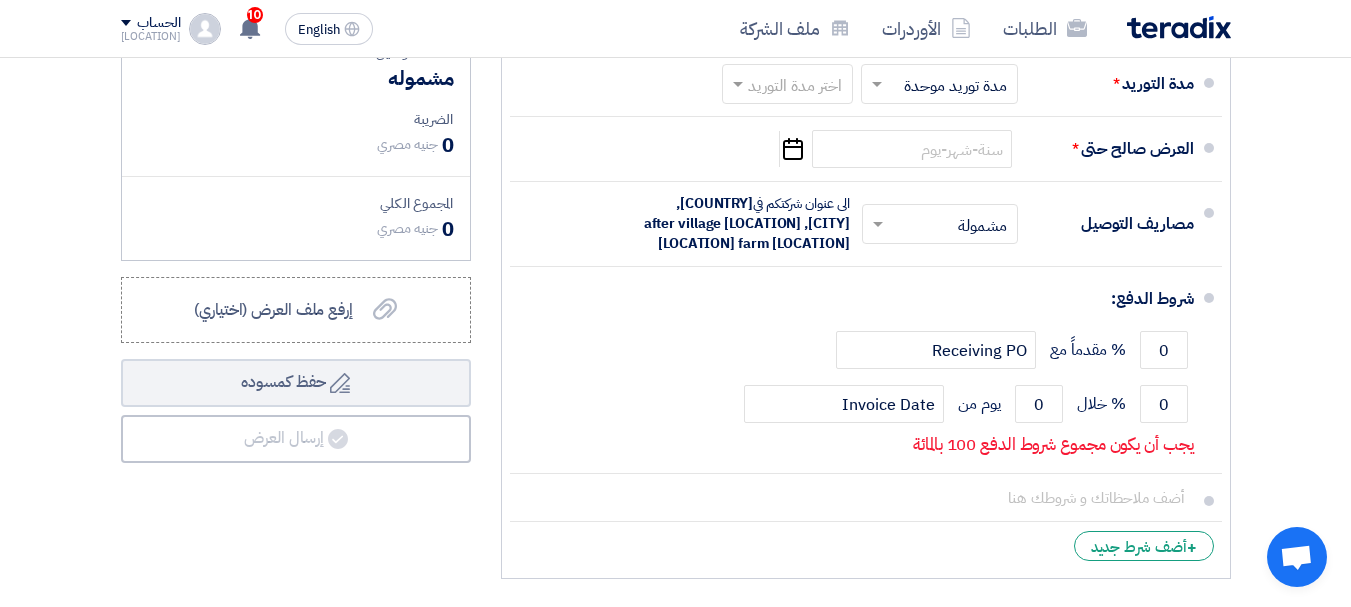 scroll, scrollTop: 600, scrollLeft: 0, axis: vertical 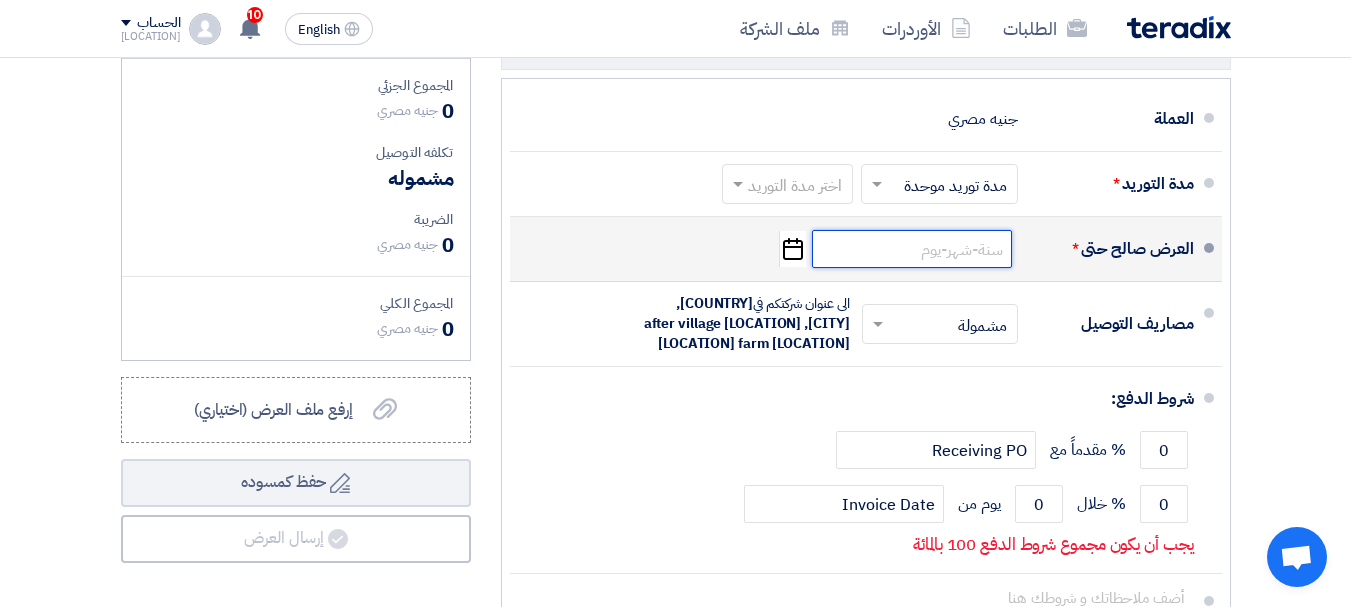 click 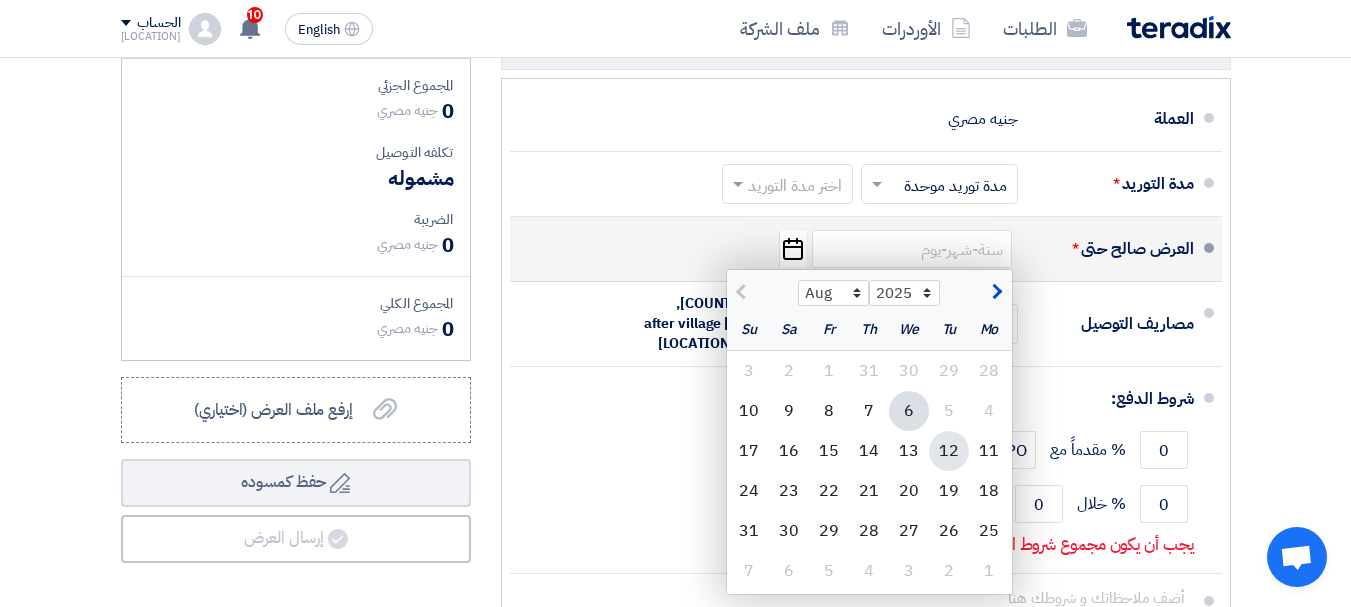click on "12" 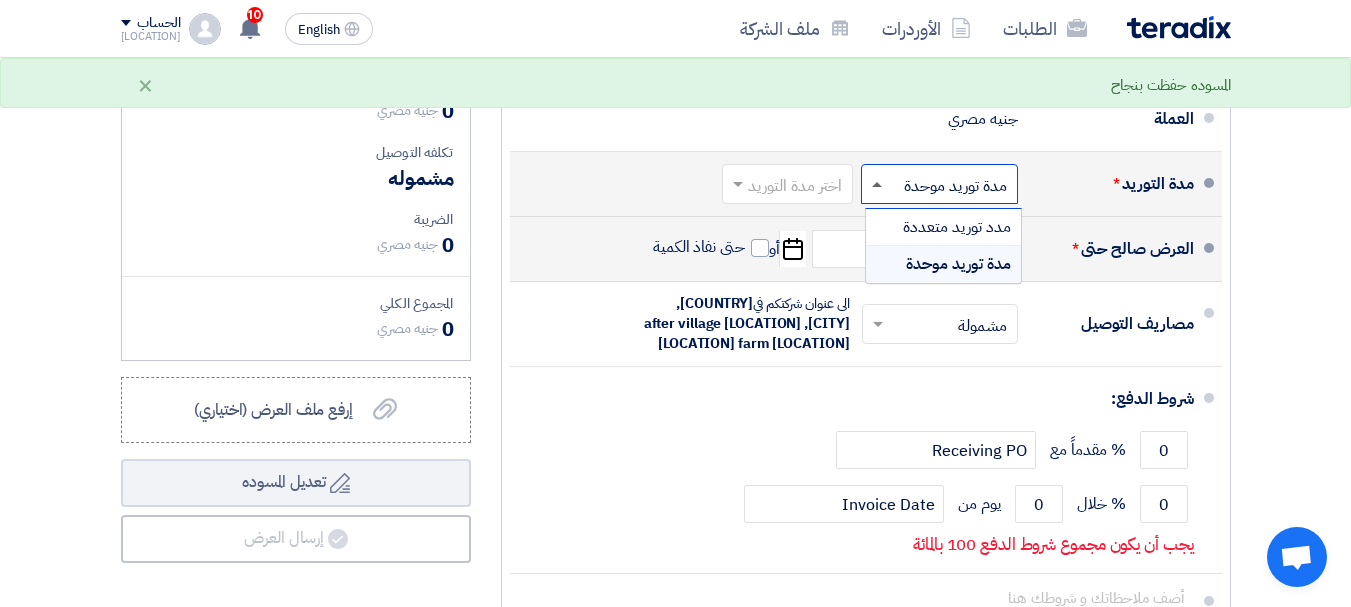 click 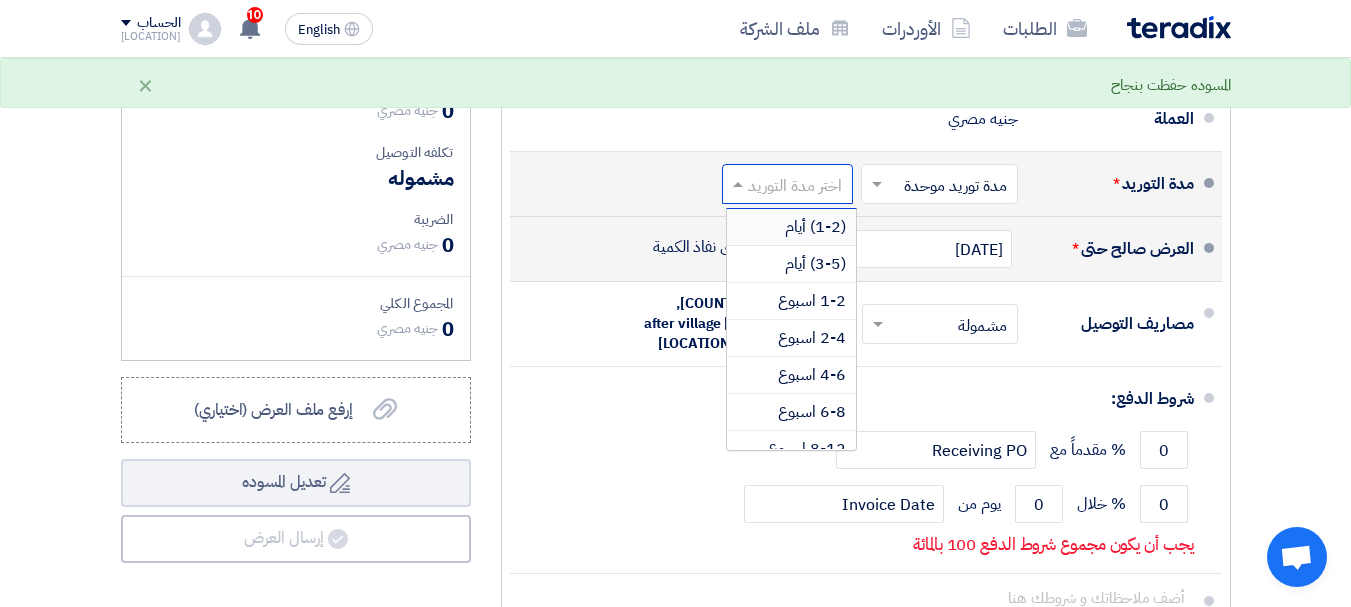 click 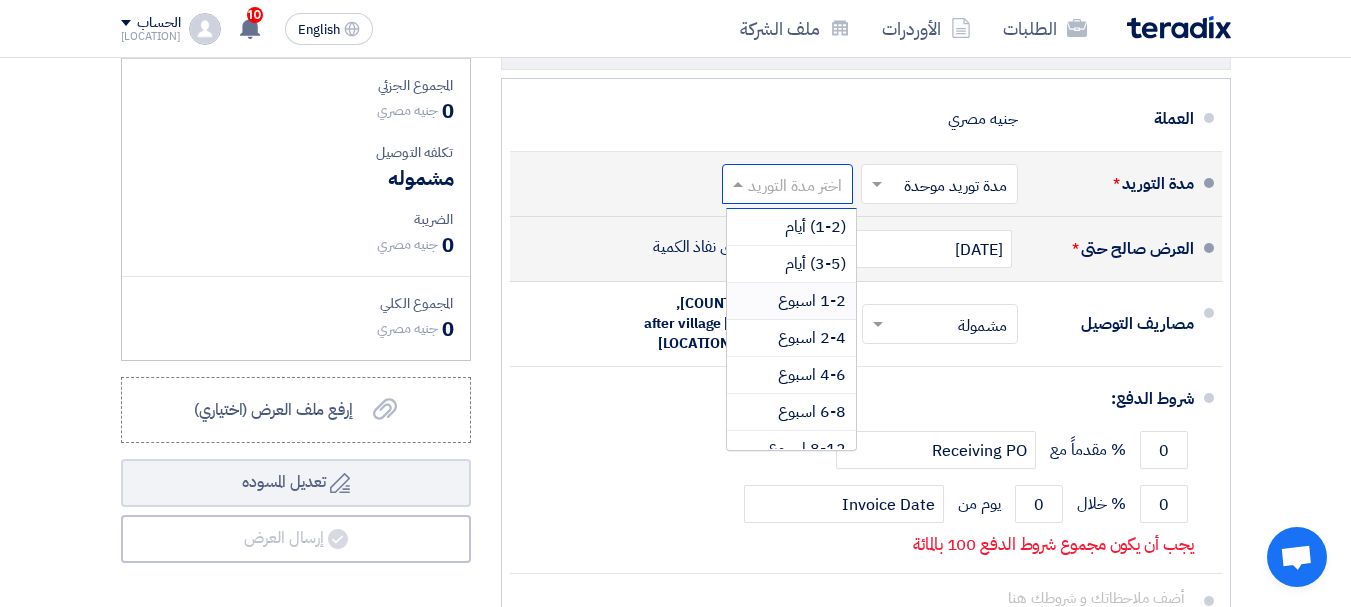 click on "1-2 اسبوع" at bounding box center (791, 301) 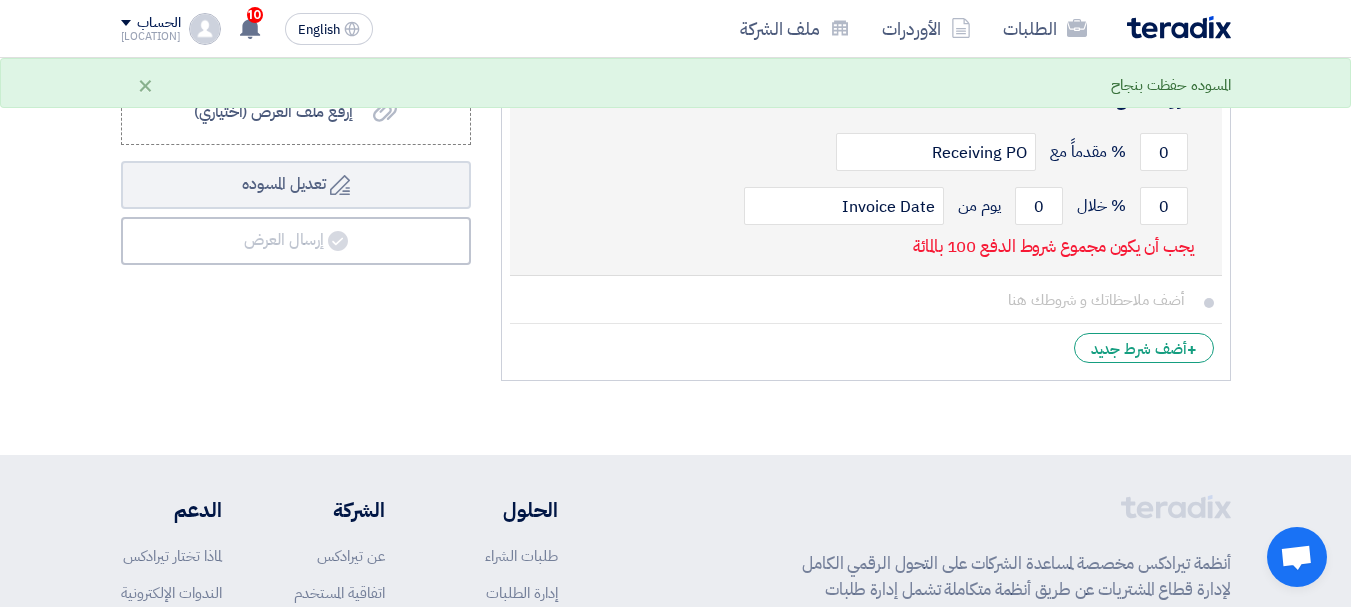 scroll, scrollTop: 900, scrollLeft: 0, axis: vertical 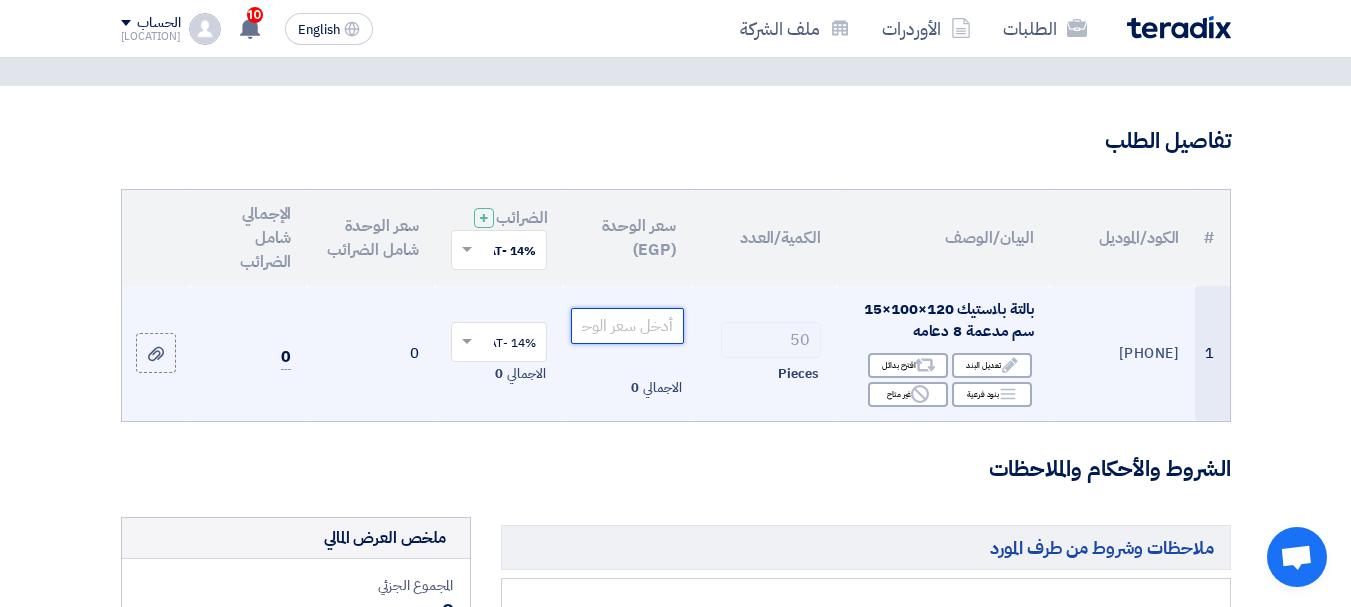 click 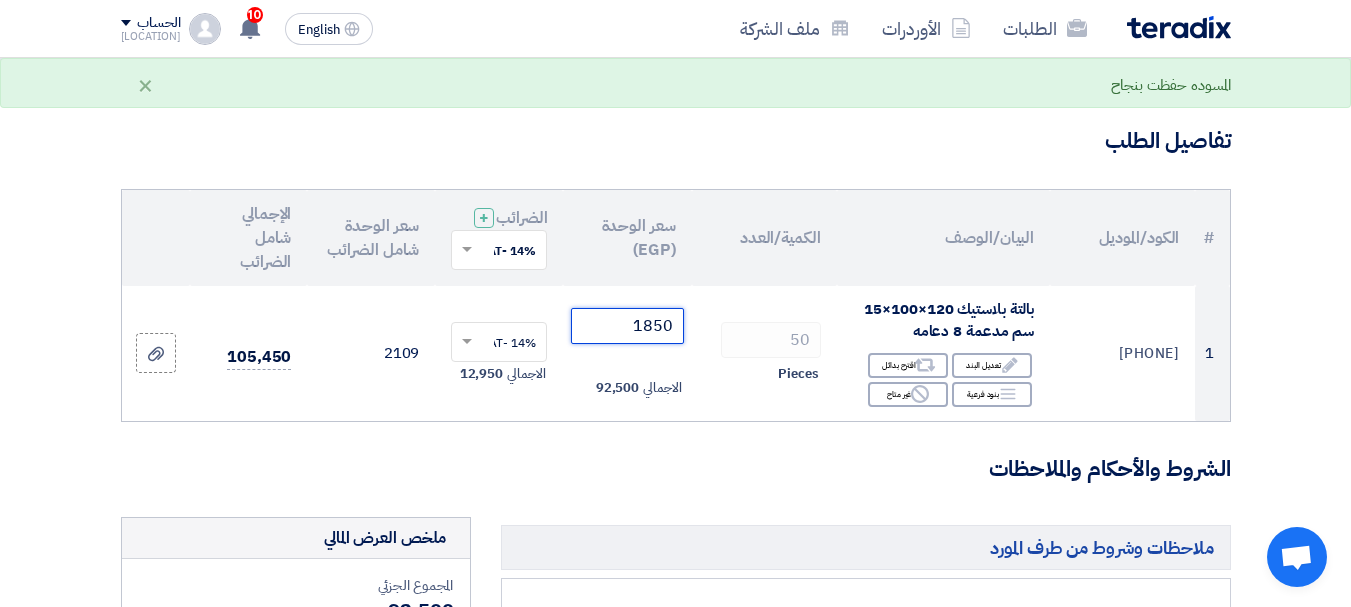 type on "1850" 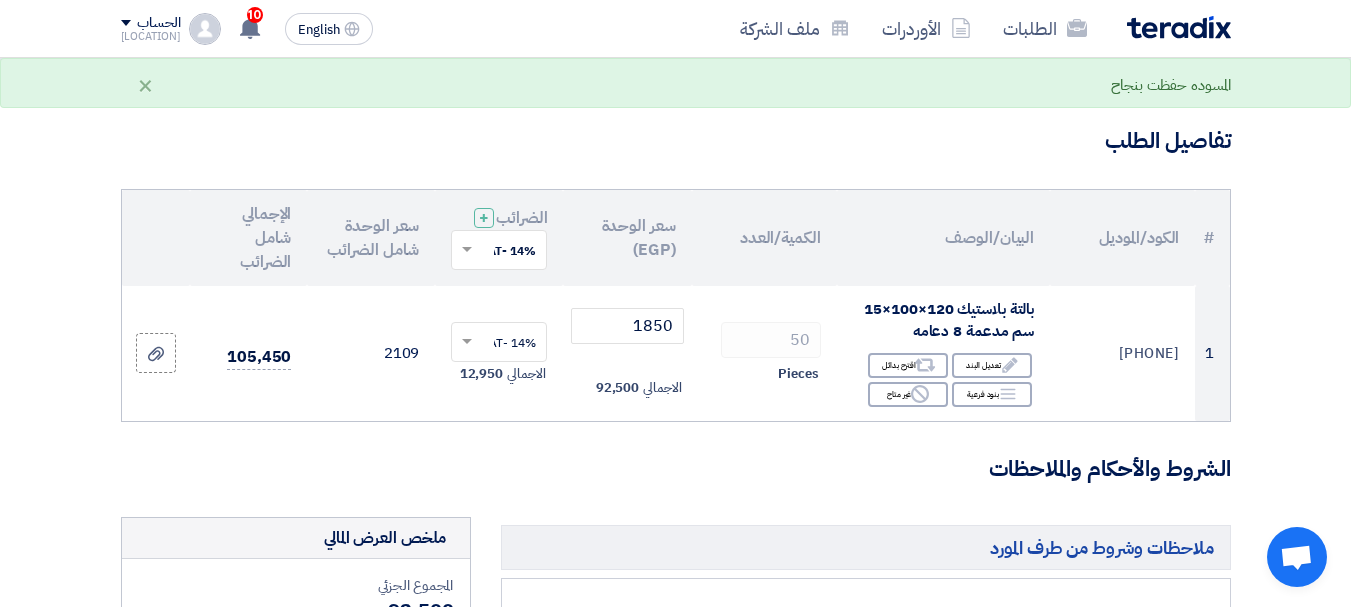 click on "الشروط والأحكام والملاحظات" 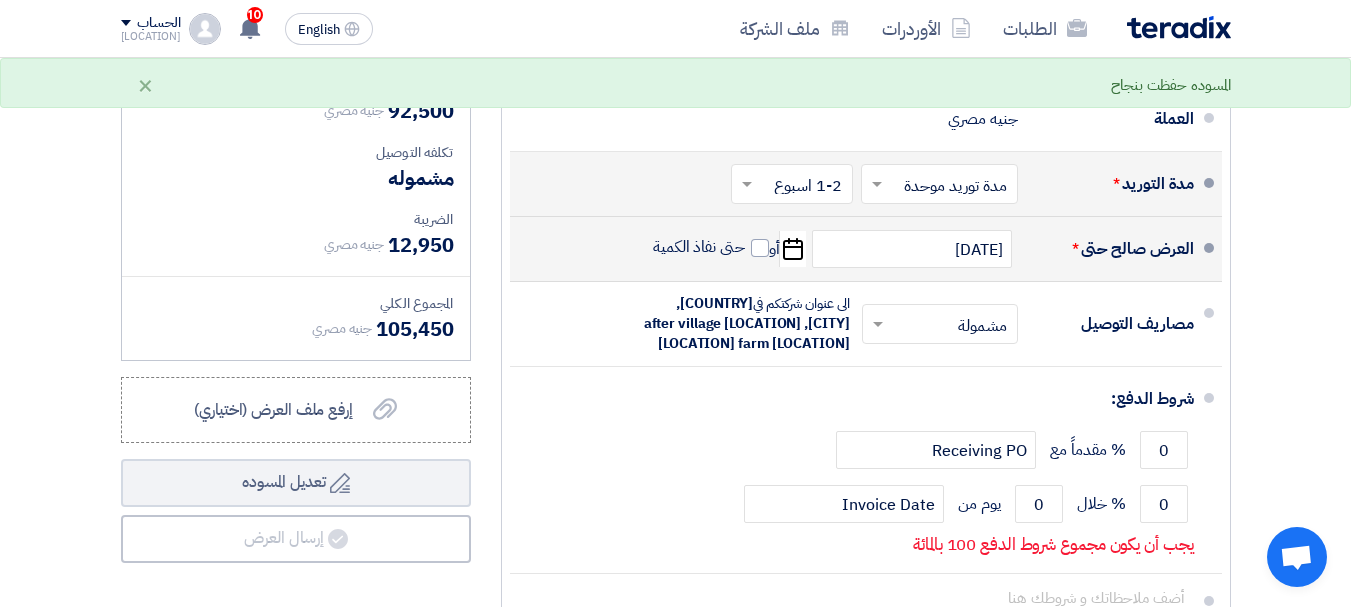 scroll, scrollTop: 700, scrollLeft: 0, axis: vertical 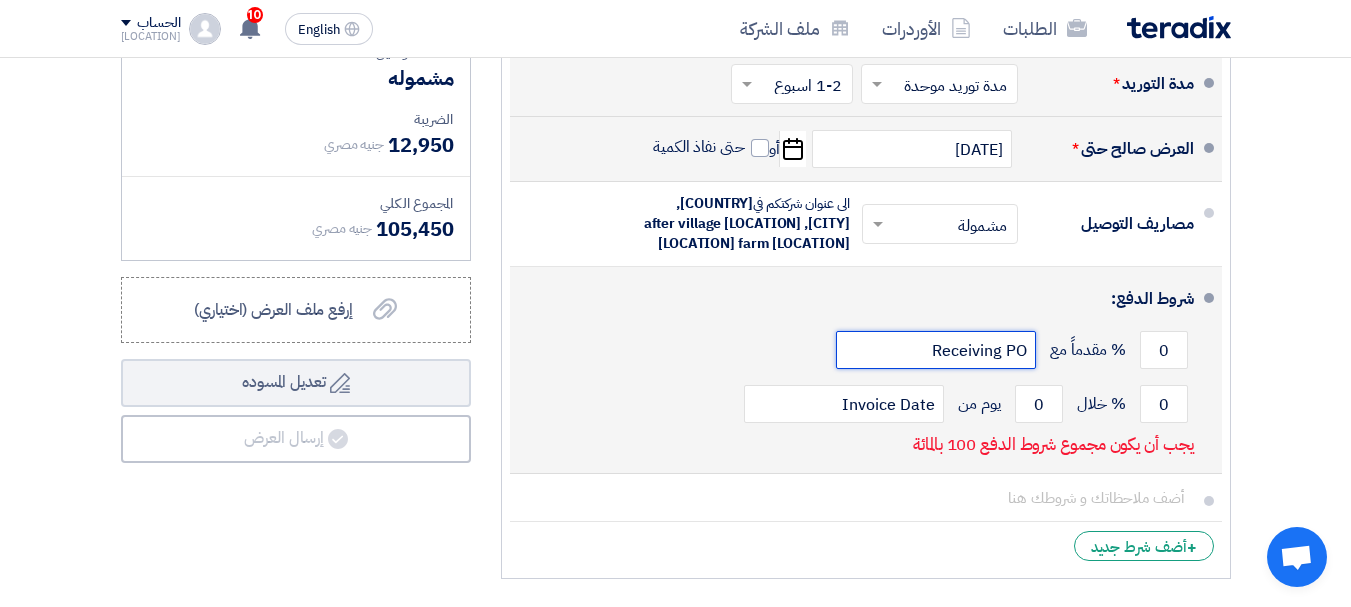 click on "Receiving PO" 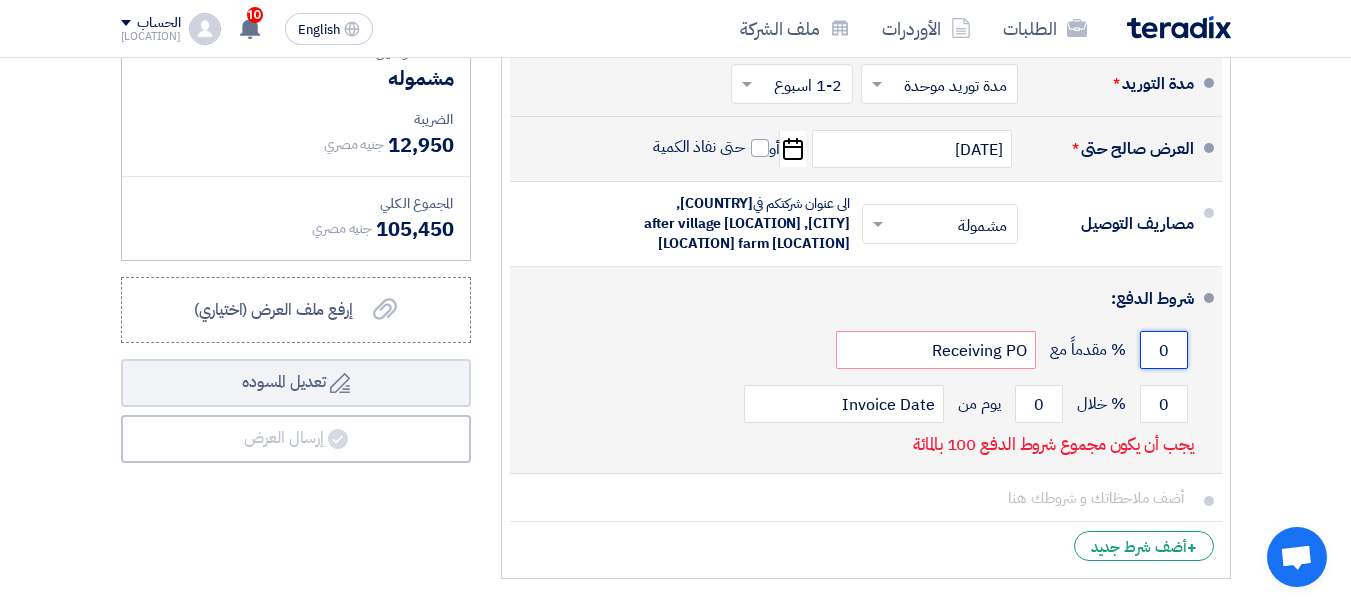 click on "0" 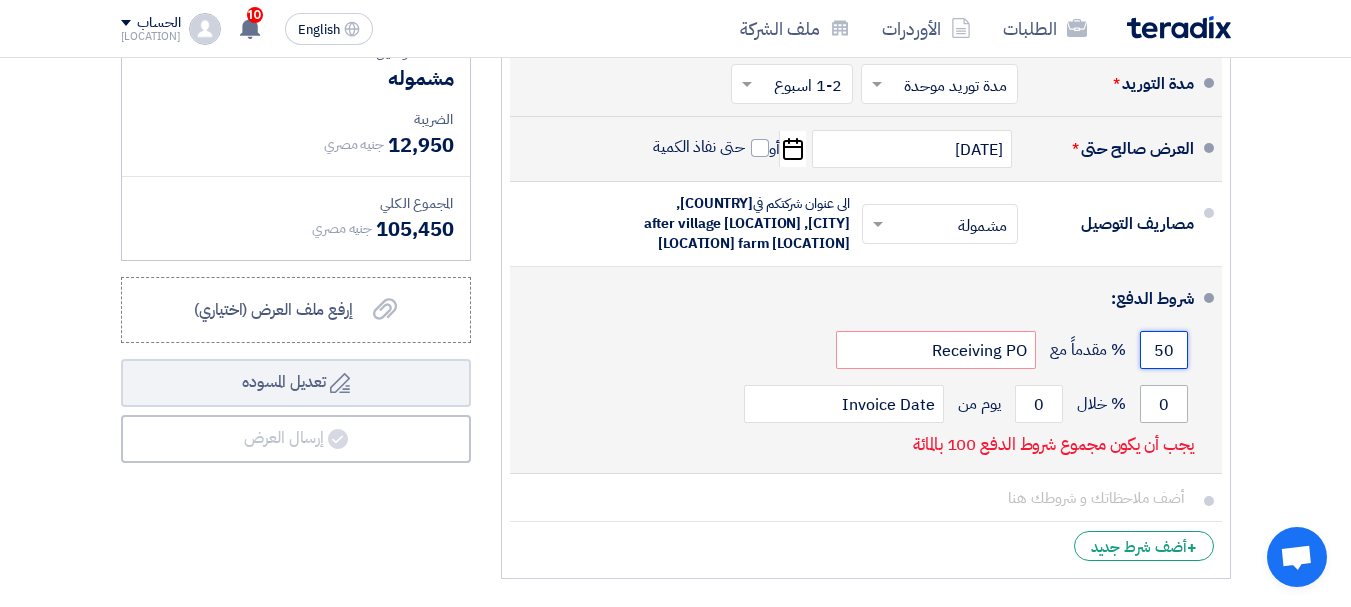 type on "50" 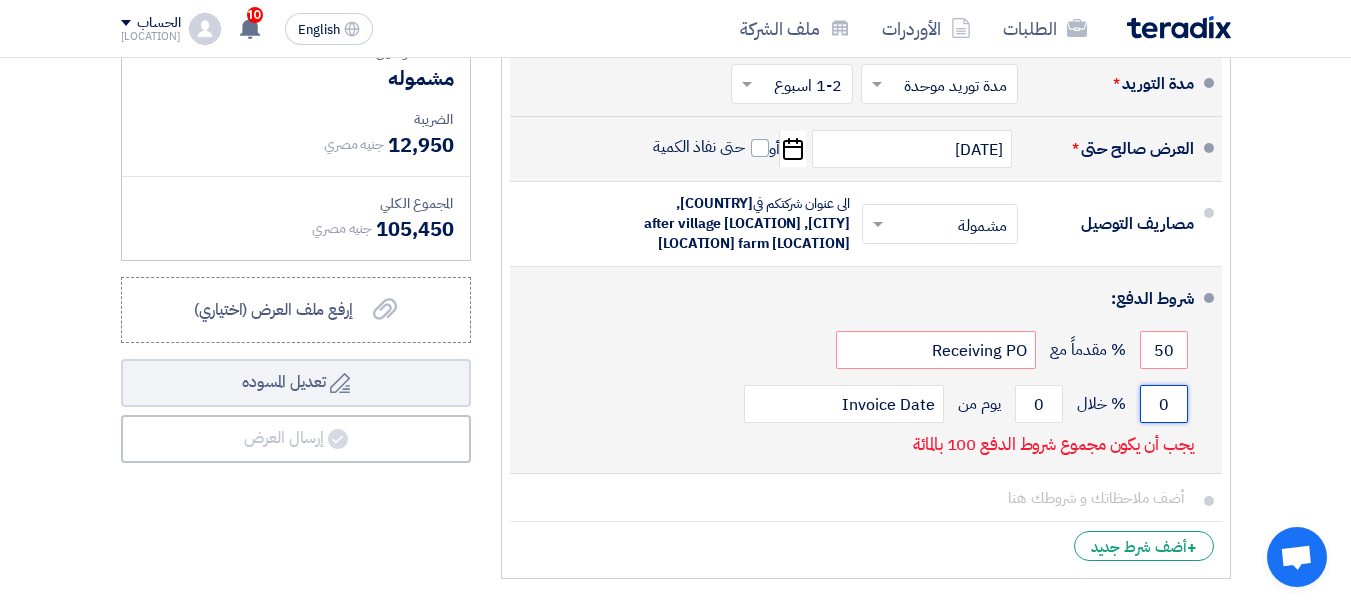 click on "0" 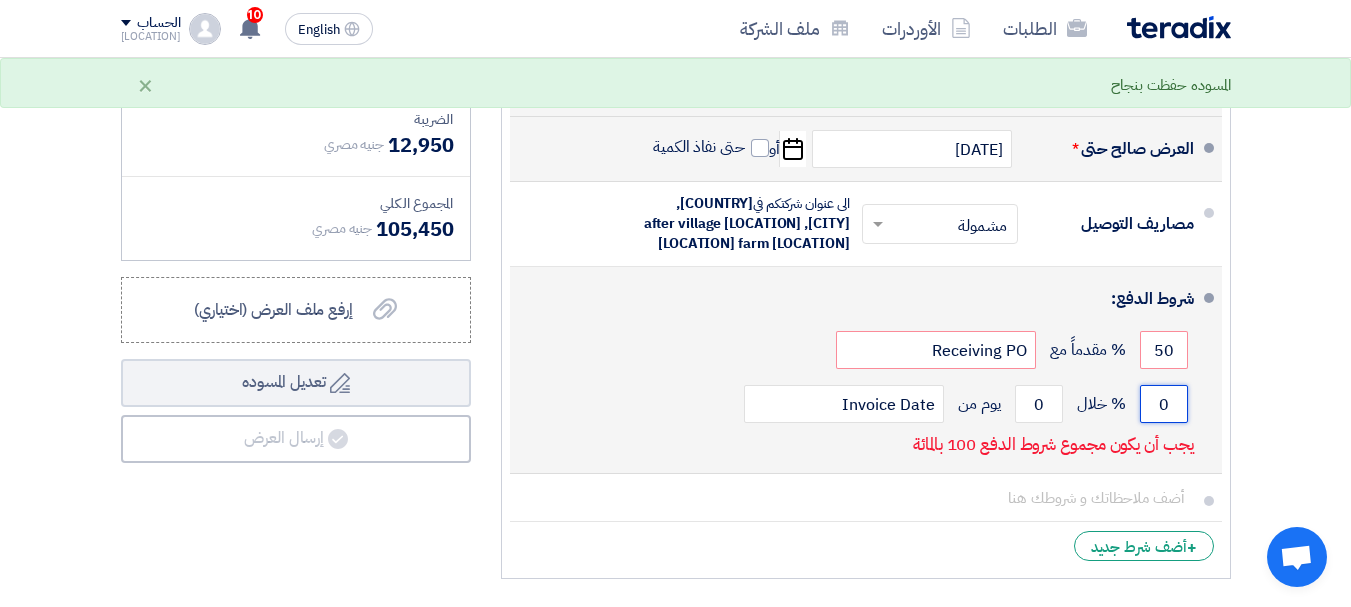 click on "0" 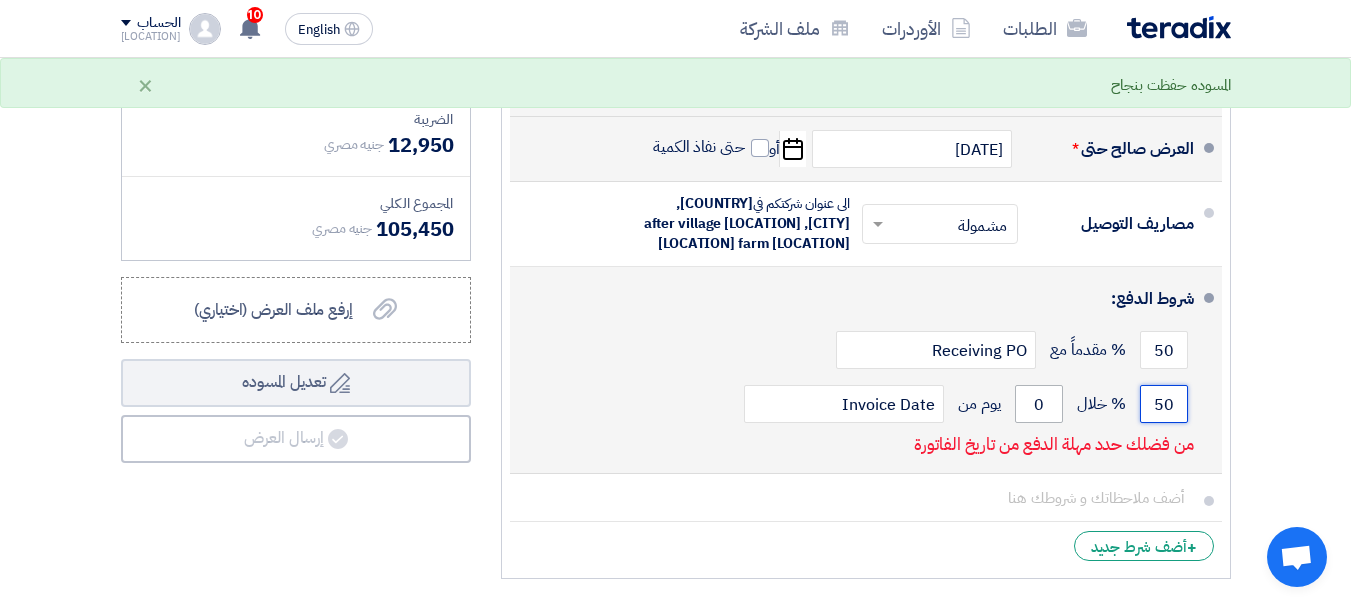 type on "50" 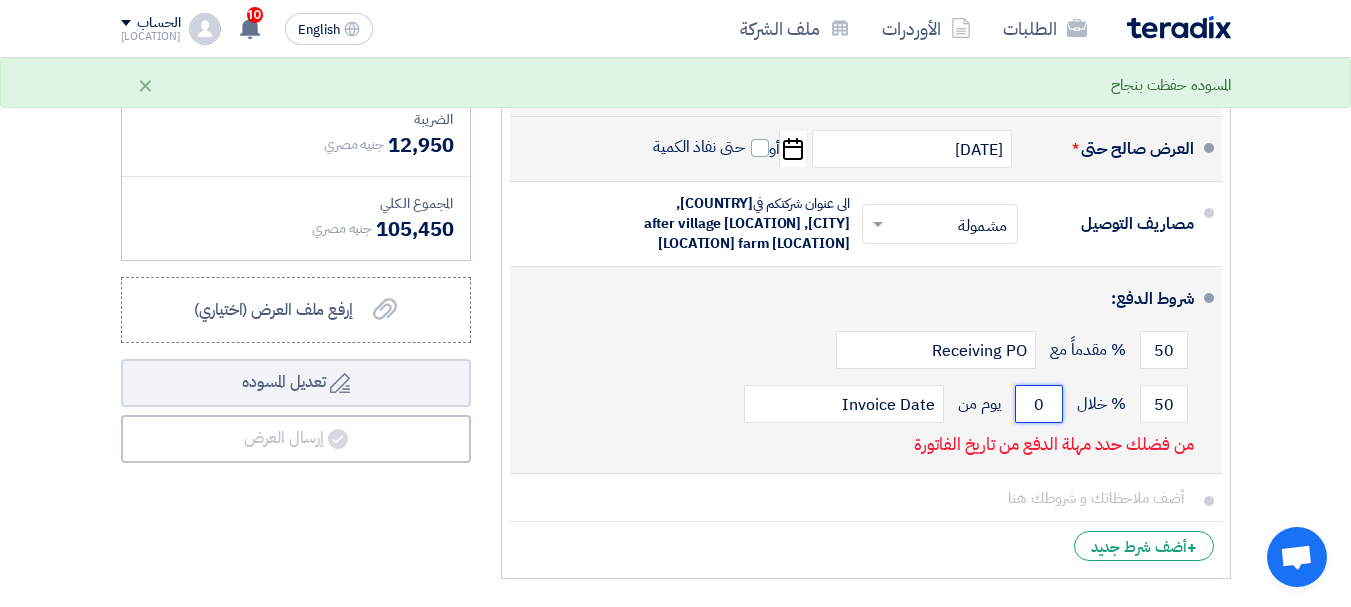 drag, startPoint x: 1040, startPoint y: 424, endPoint x: 1074, endPoint y: 420, distance: 34.234486 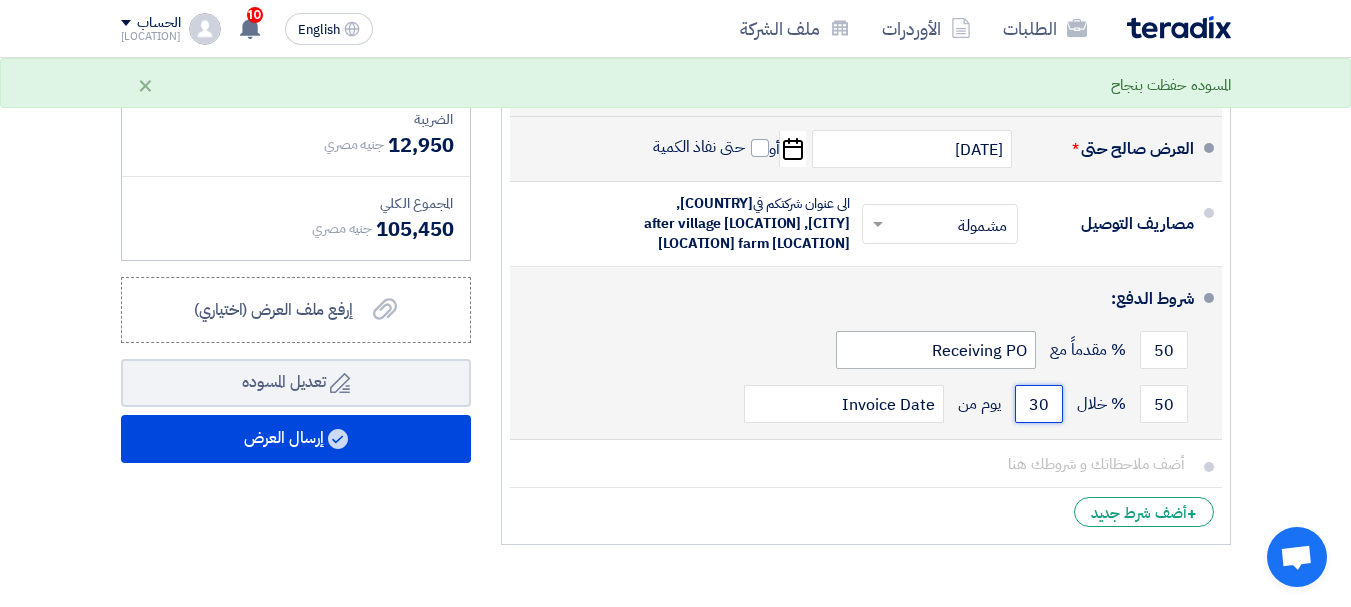 type on "30" 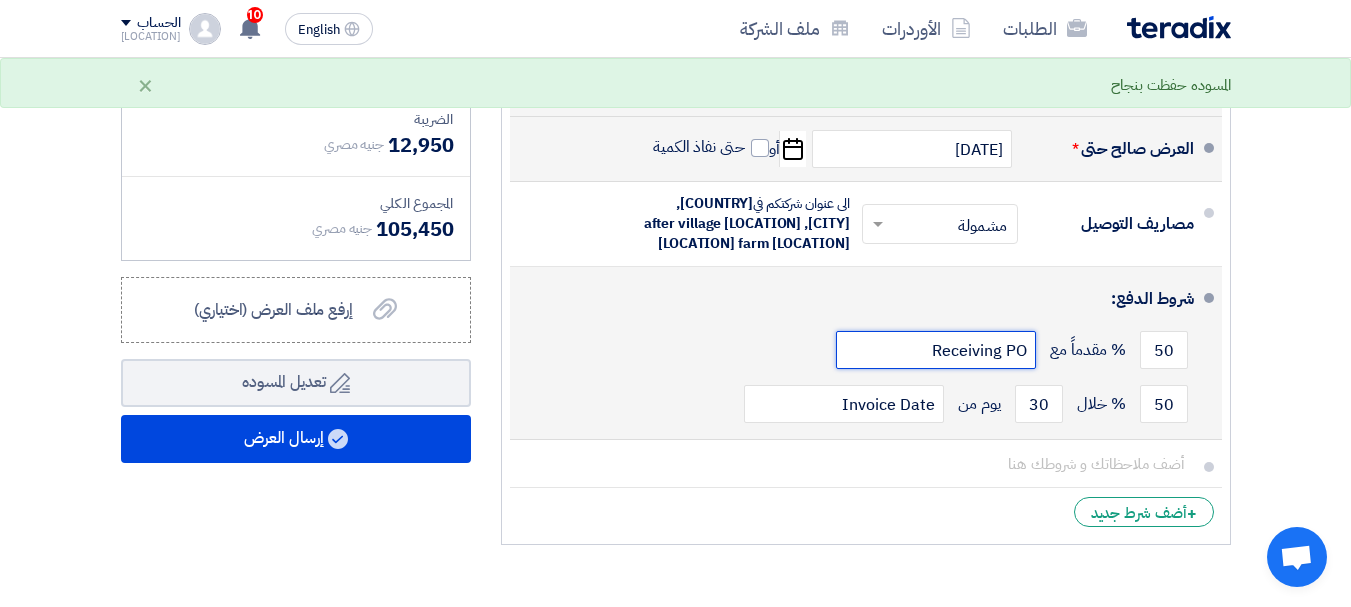click on "Receiving PO" 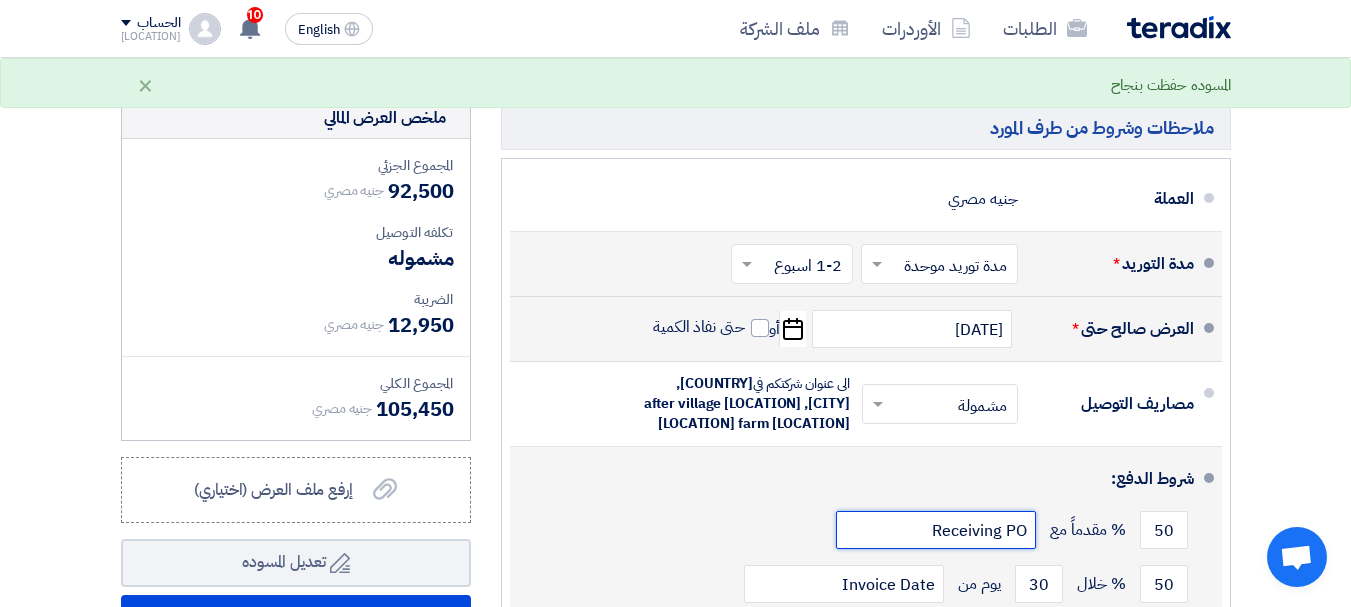 scroll, scrollTop: 500, scrollLeft: 0, axis: vertical 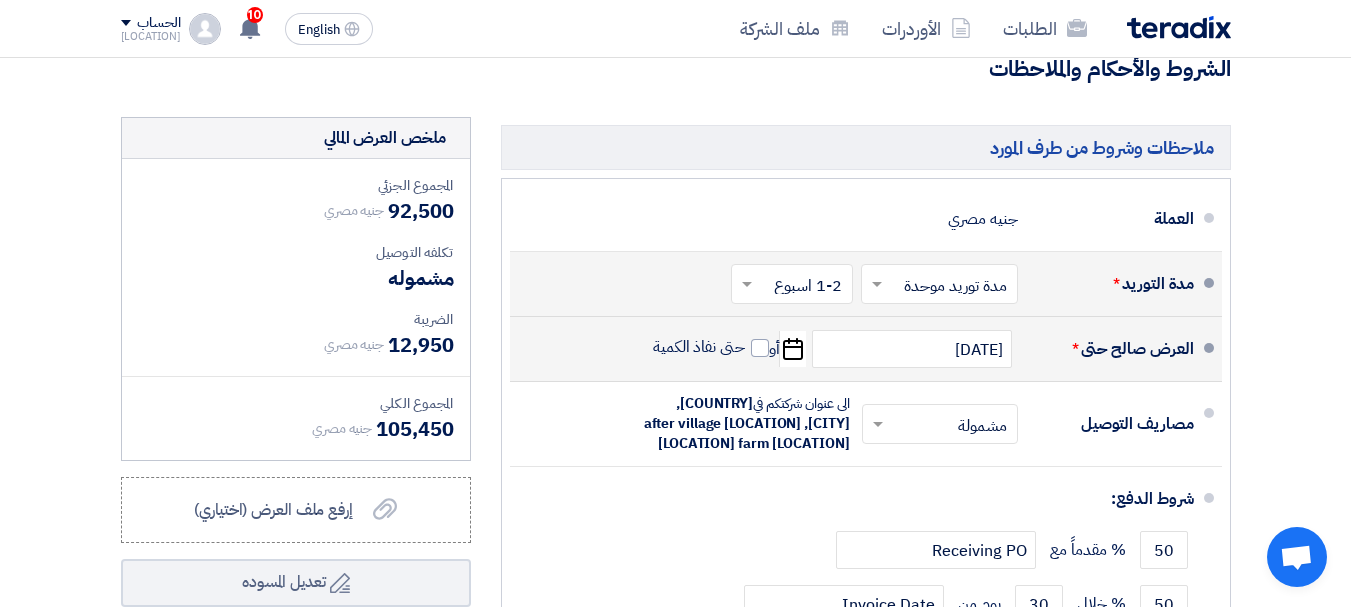 click 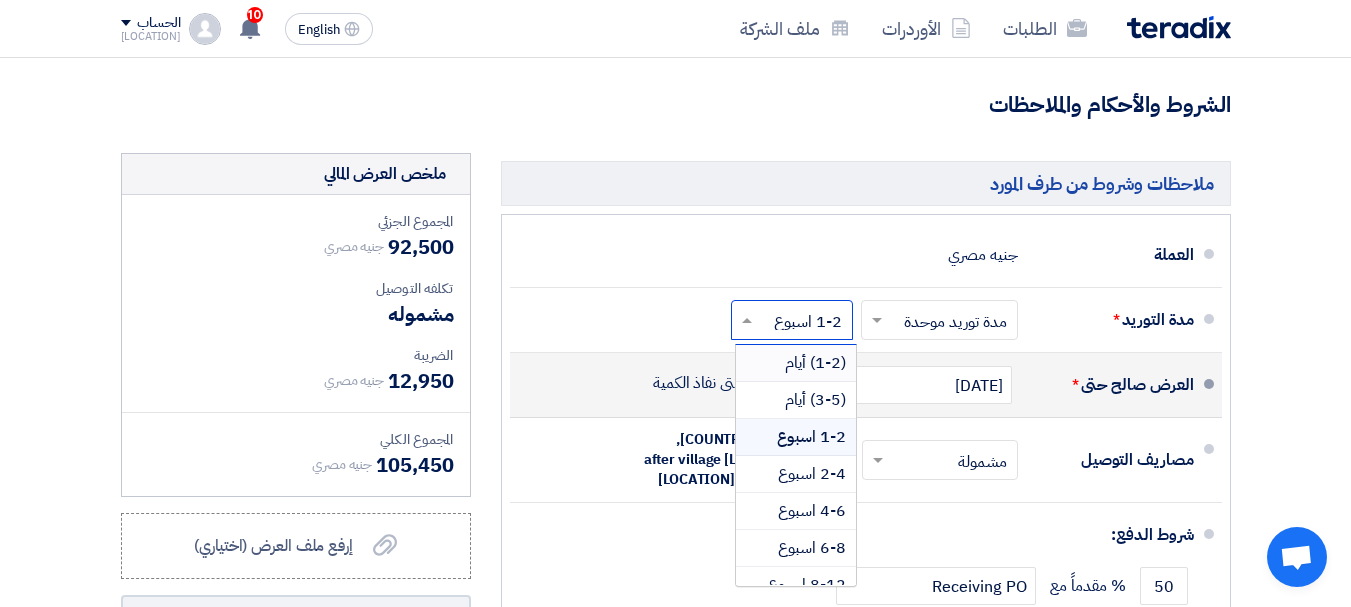 scroll, scrollTop: 500, scrollLeft: 0, axis: vertical 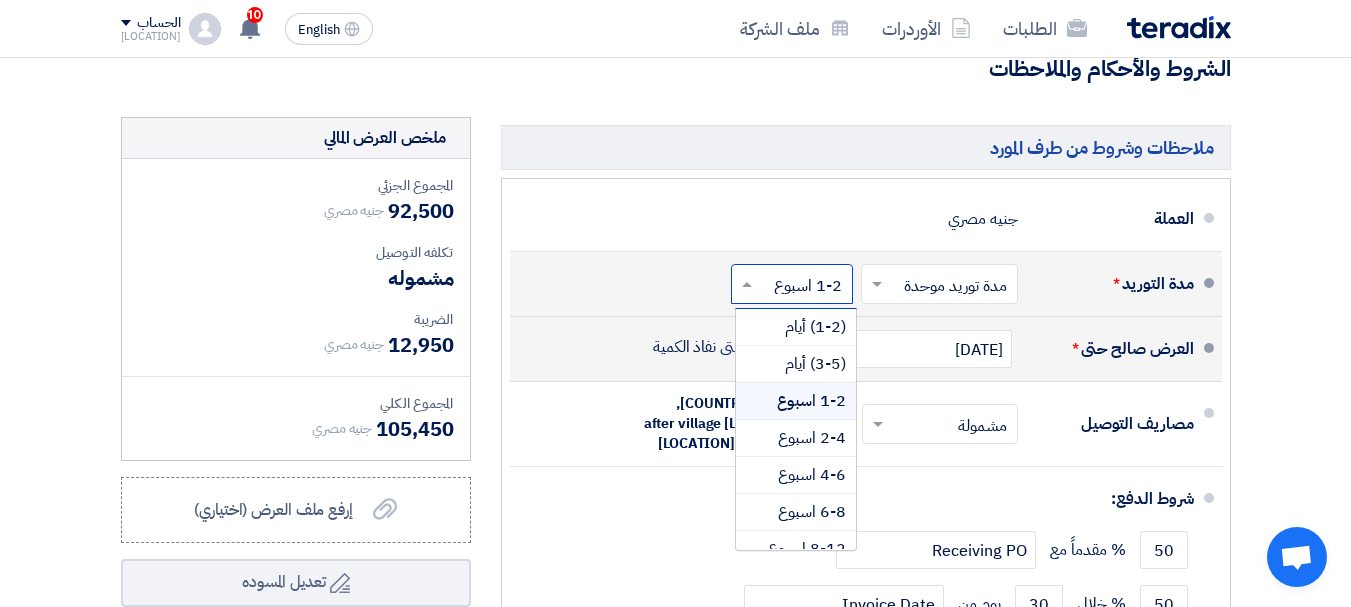 click on "1-2 اسبوع" at bounding box center [811, 401] 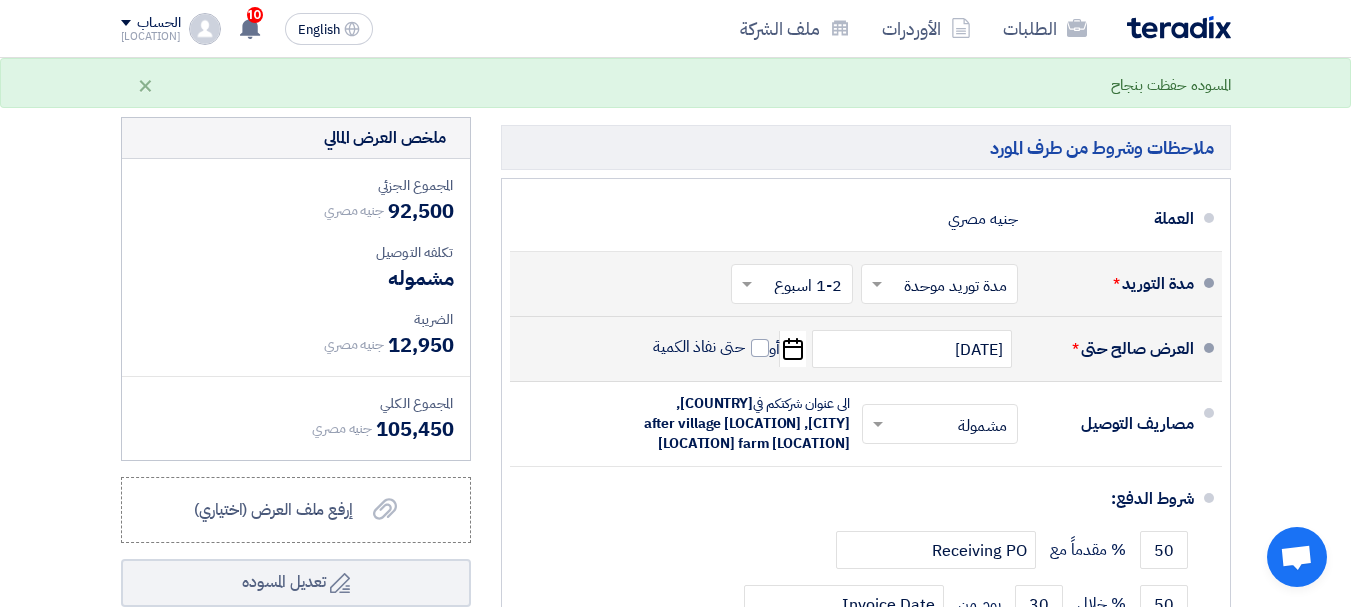 click on "Pick a date" 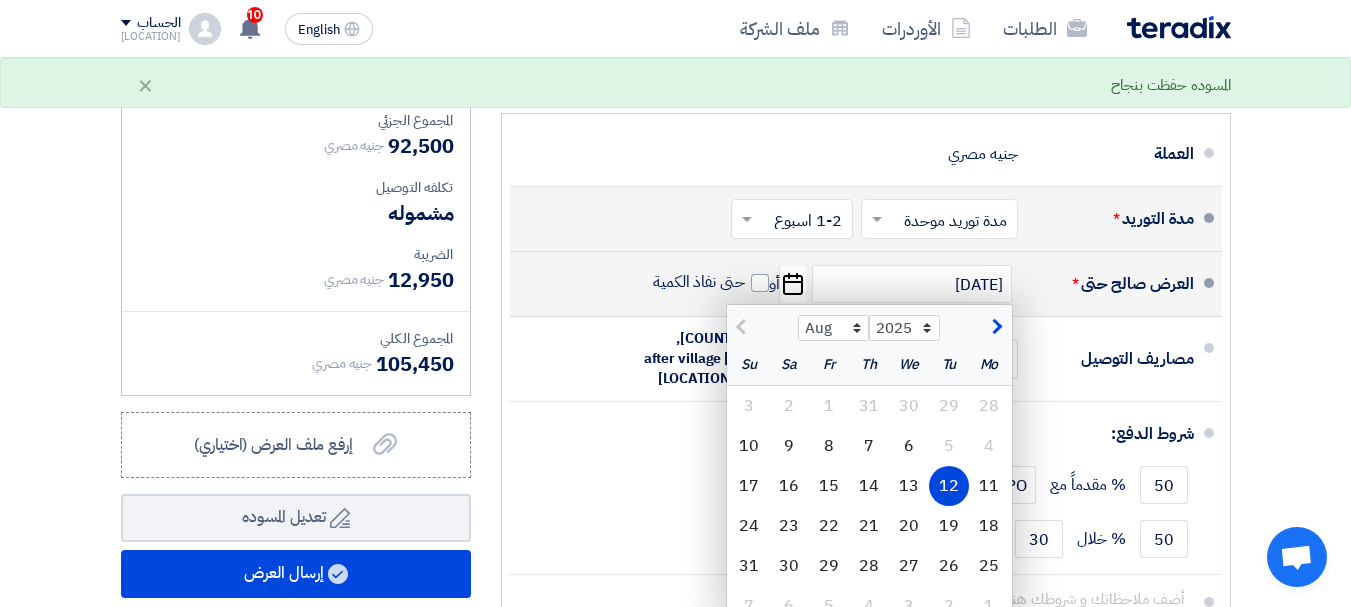 scroll, scrollTop: 600, scrollLeft: 0, axis: vertical 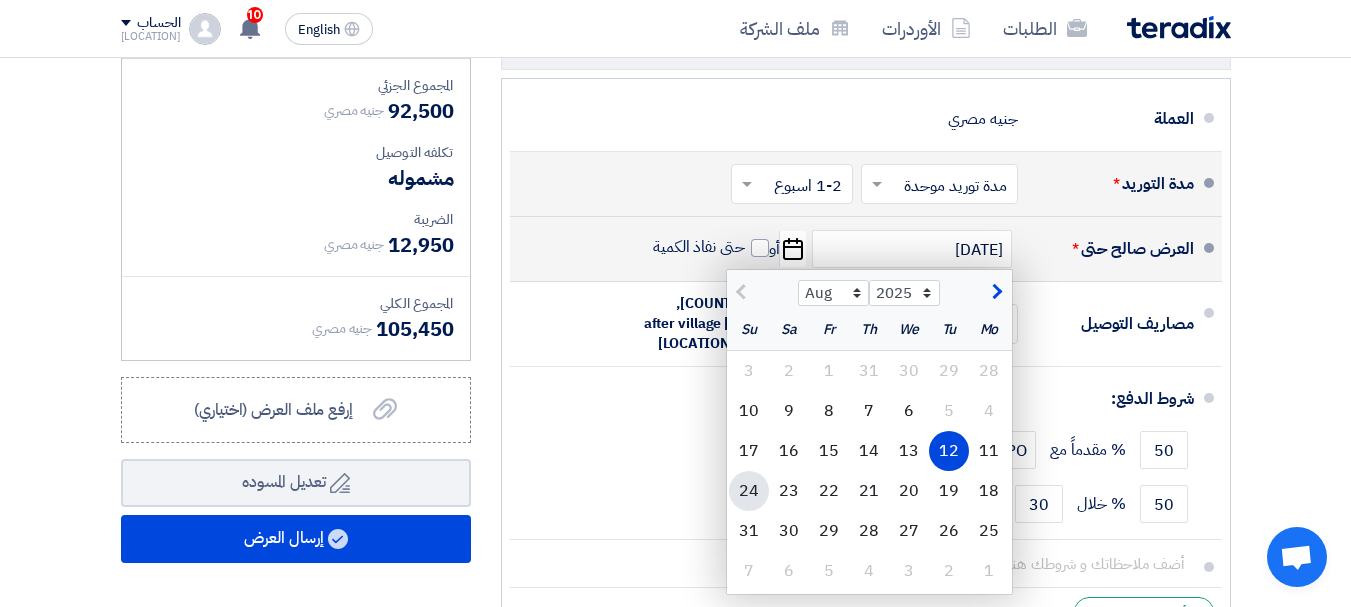 click on "24" 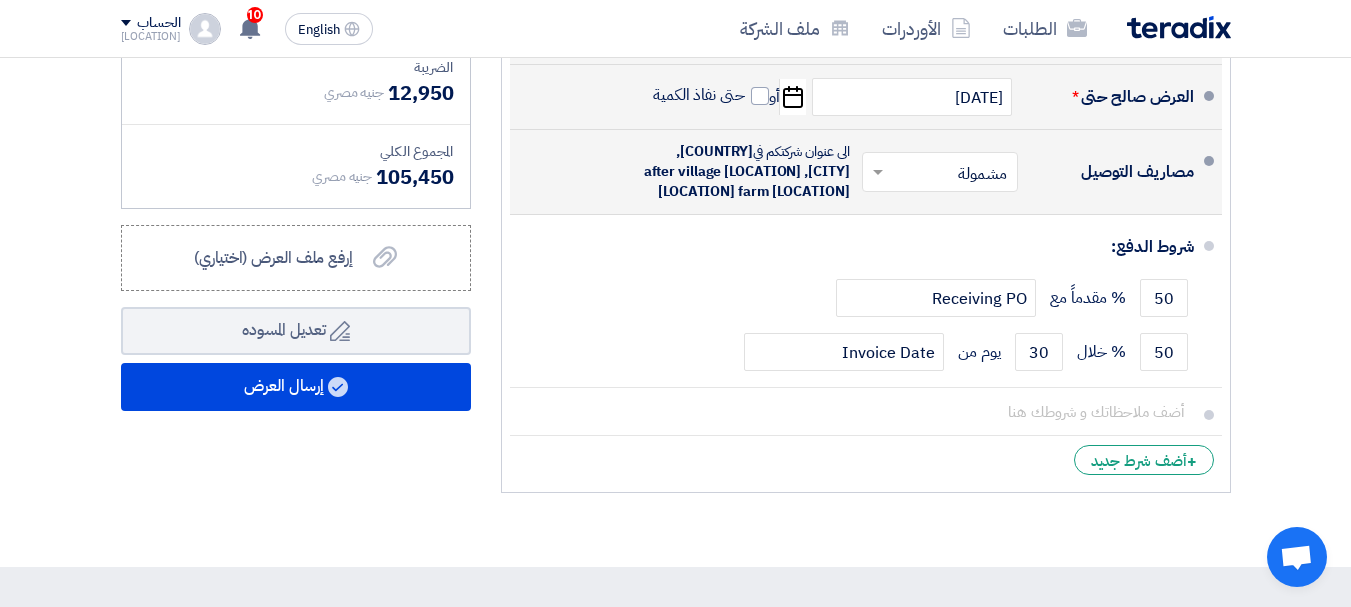 scroll, scrollTop: 800, scrollLeft: 0, axis: vertical 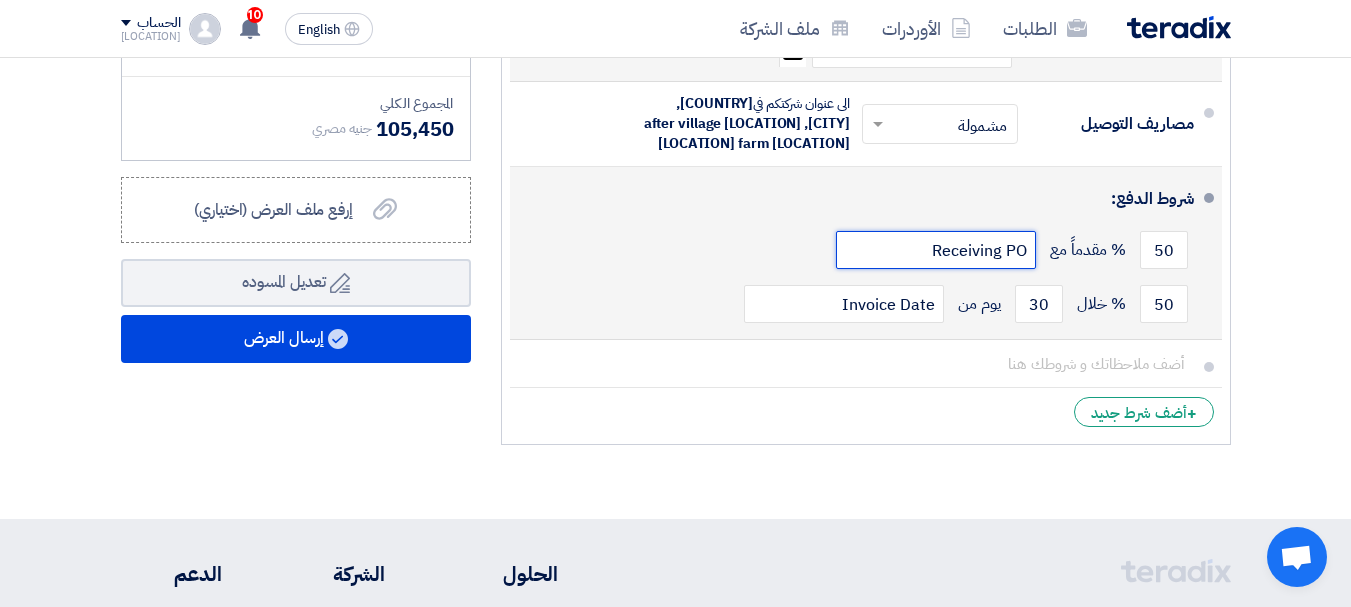 drag, startPoint x: 929, startPoint y: 266, endPoint x: 1055, endPoint y: 268, distance: 126.01587 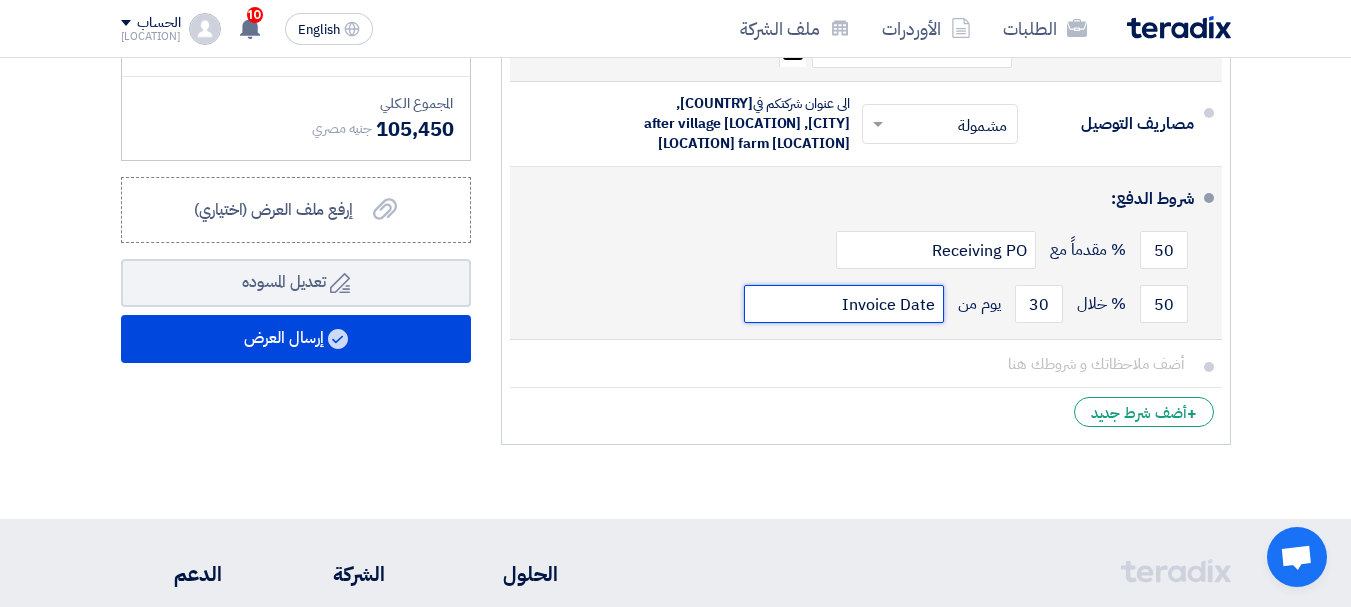 click on "Invoice Date" 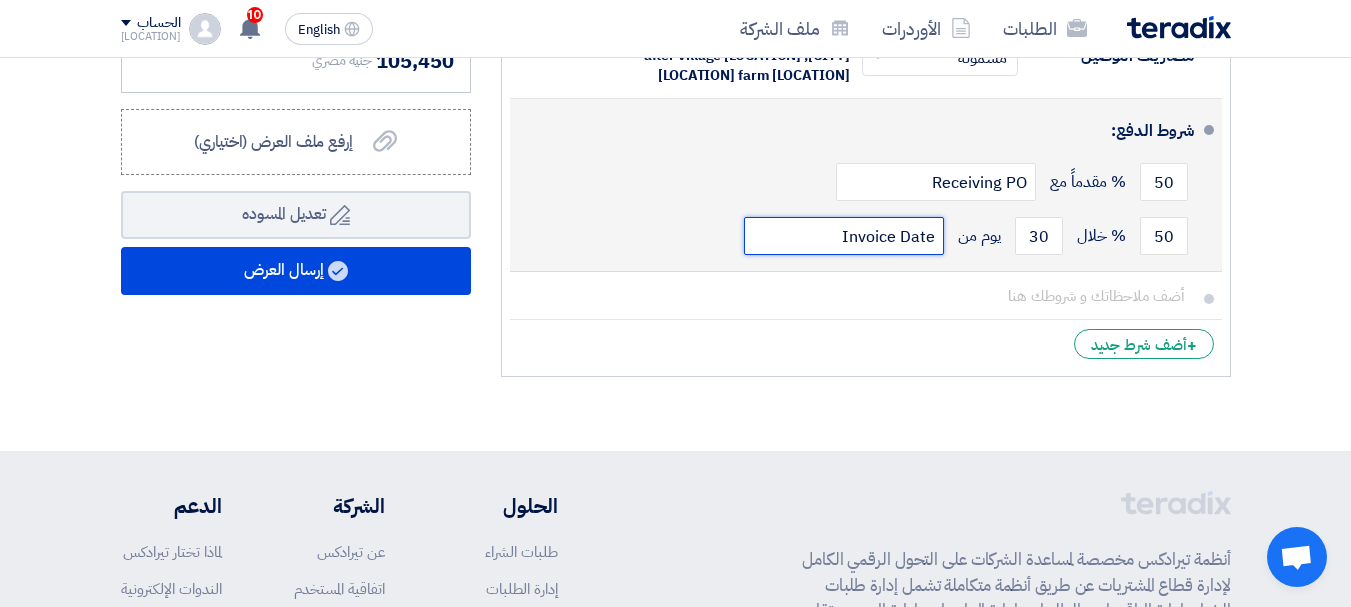 scroll, scrollTop: 900, scrollLeft: 0, axis: vertical 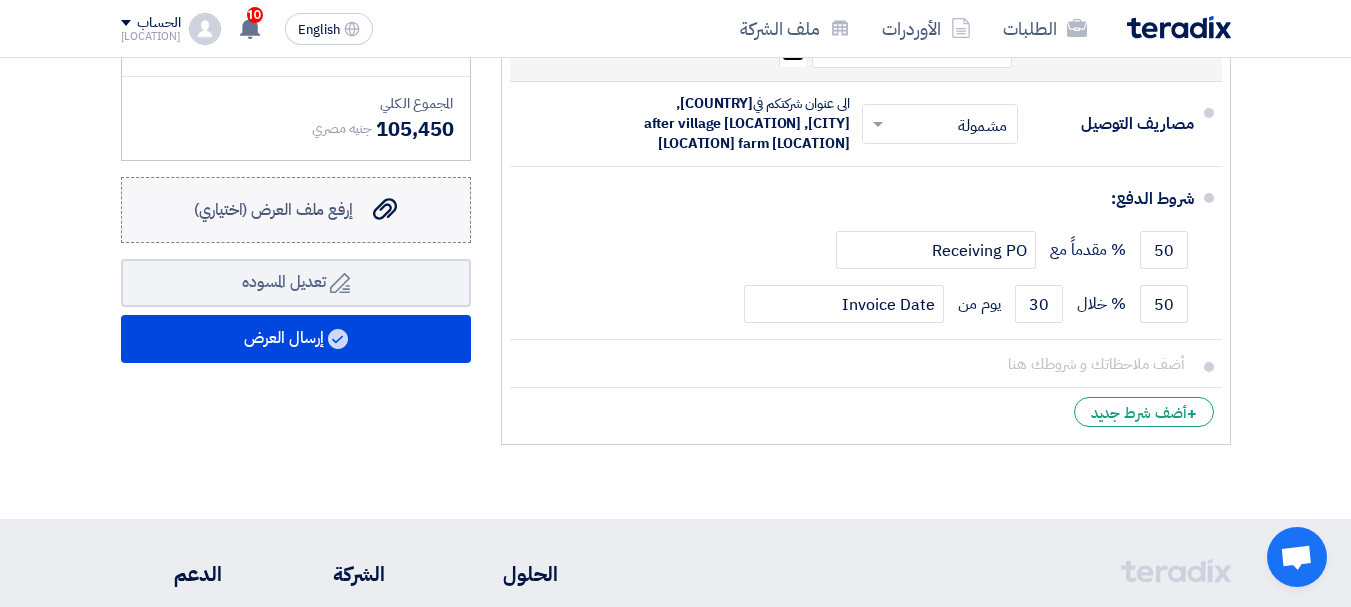 click on "إرفع ملف العرض (اختياري)" 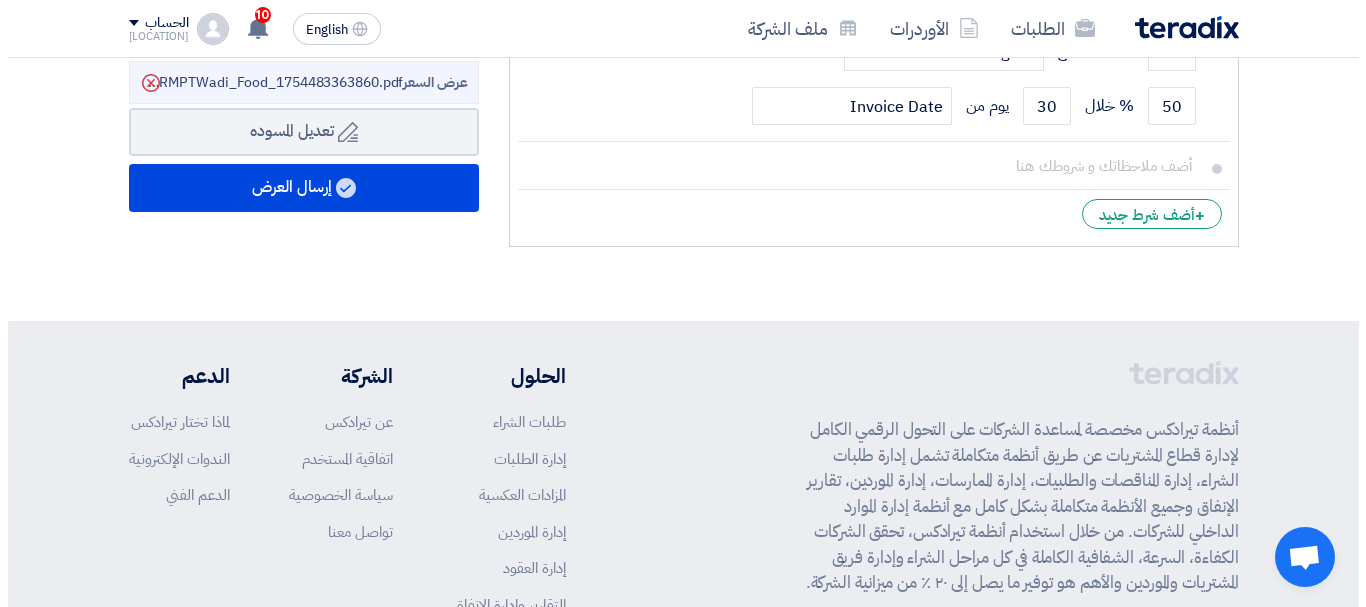 scroll, scrollTop: 1000, scrollLeft: 0, axis: vertical 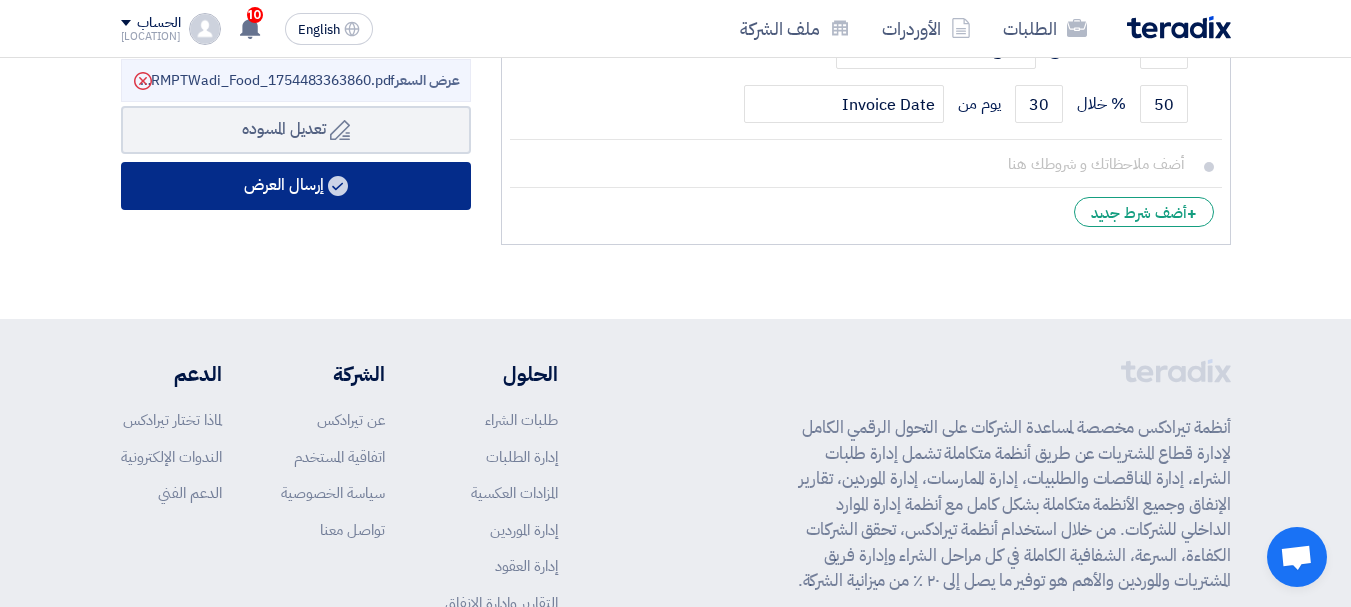 click on "إرسال العرض" 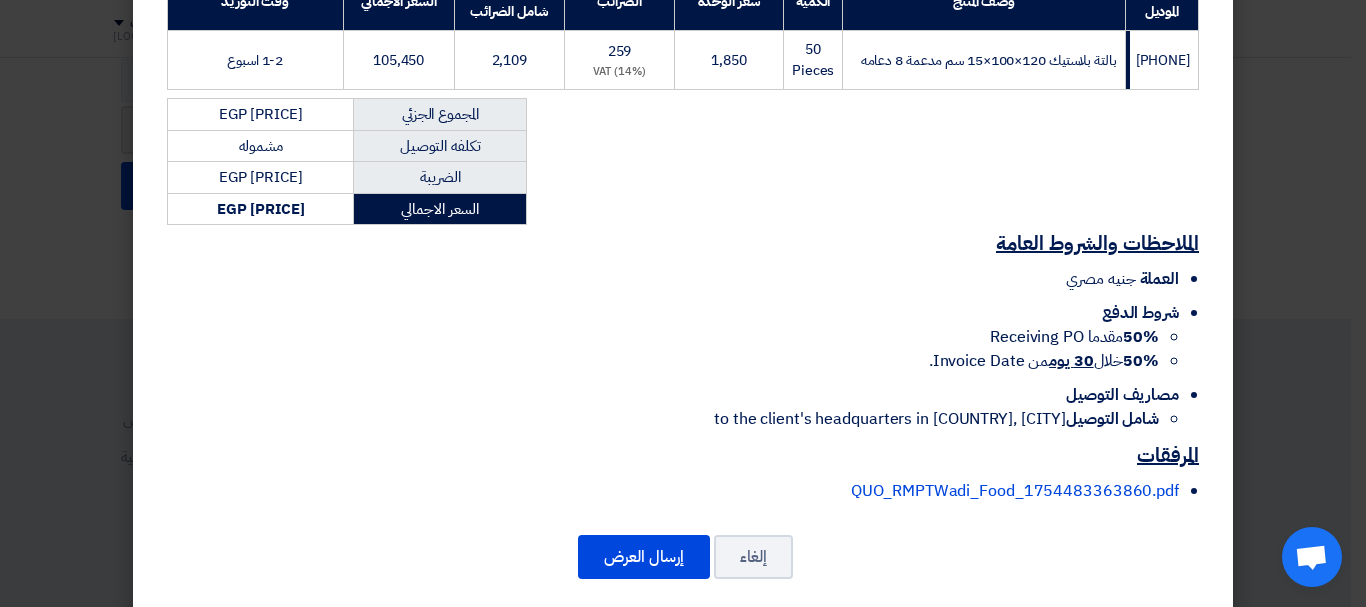 scroll, scrollTop: 413, scrollLeft: 0, axis: vertical 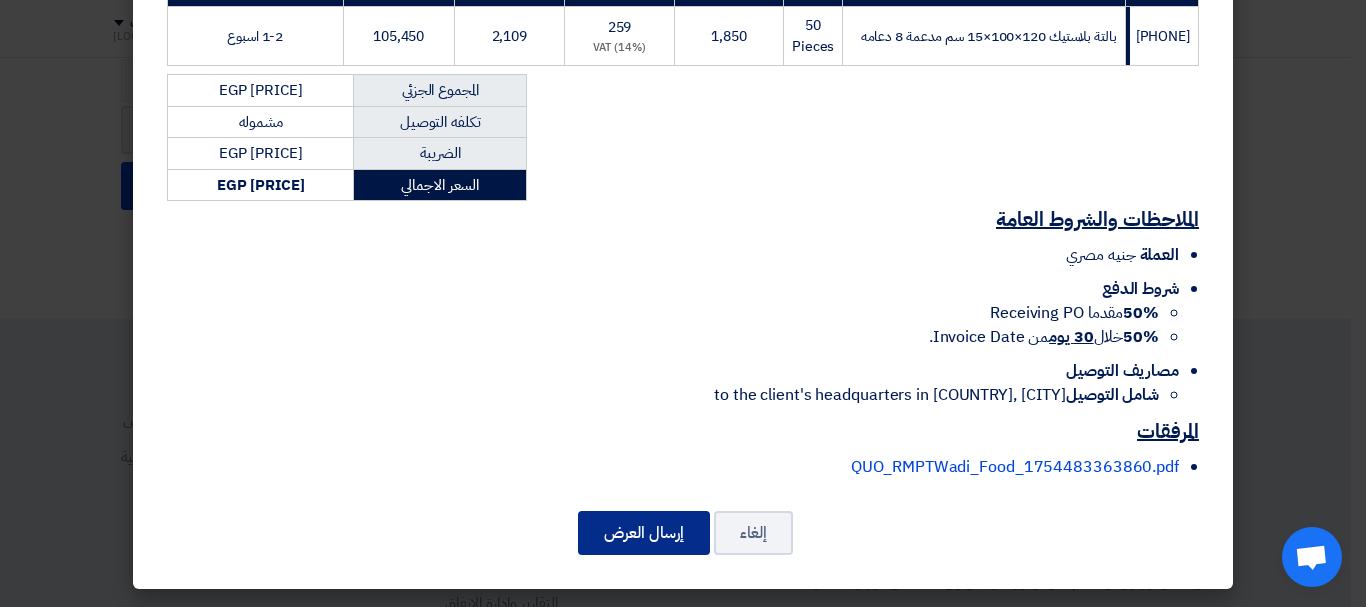 click on "إرسال العرض" 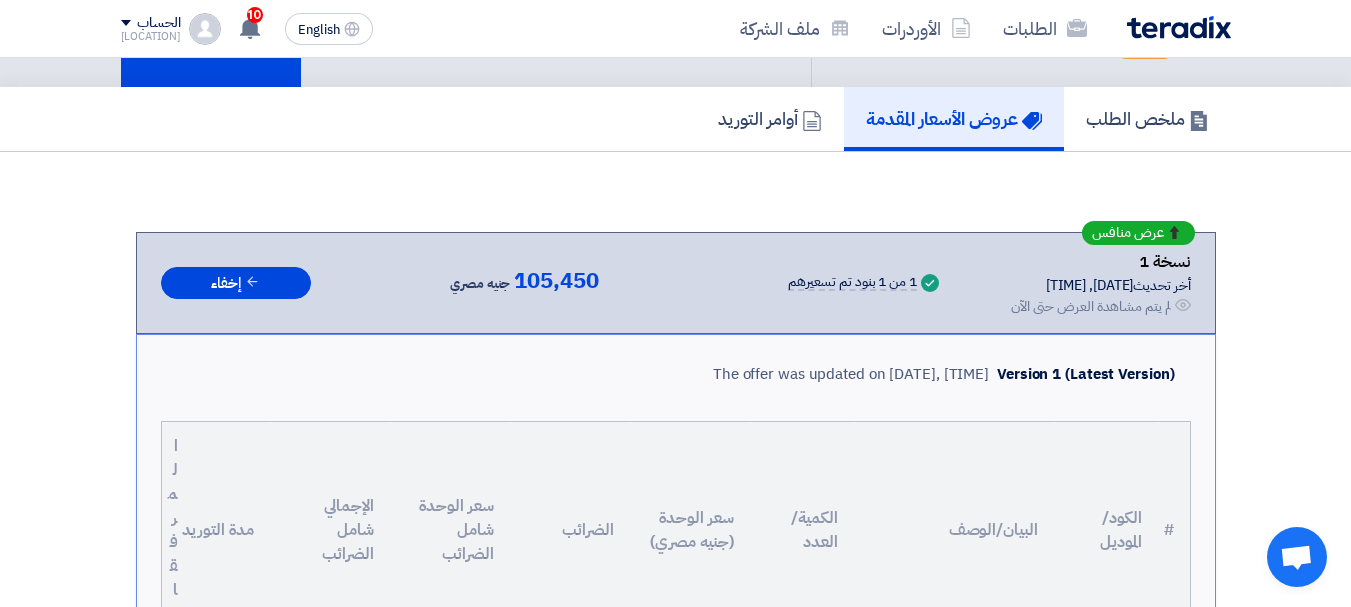 scroll, scrollTop: 200, scrollLeft: 0, axis: vertical 